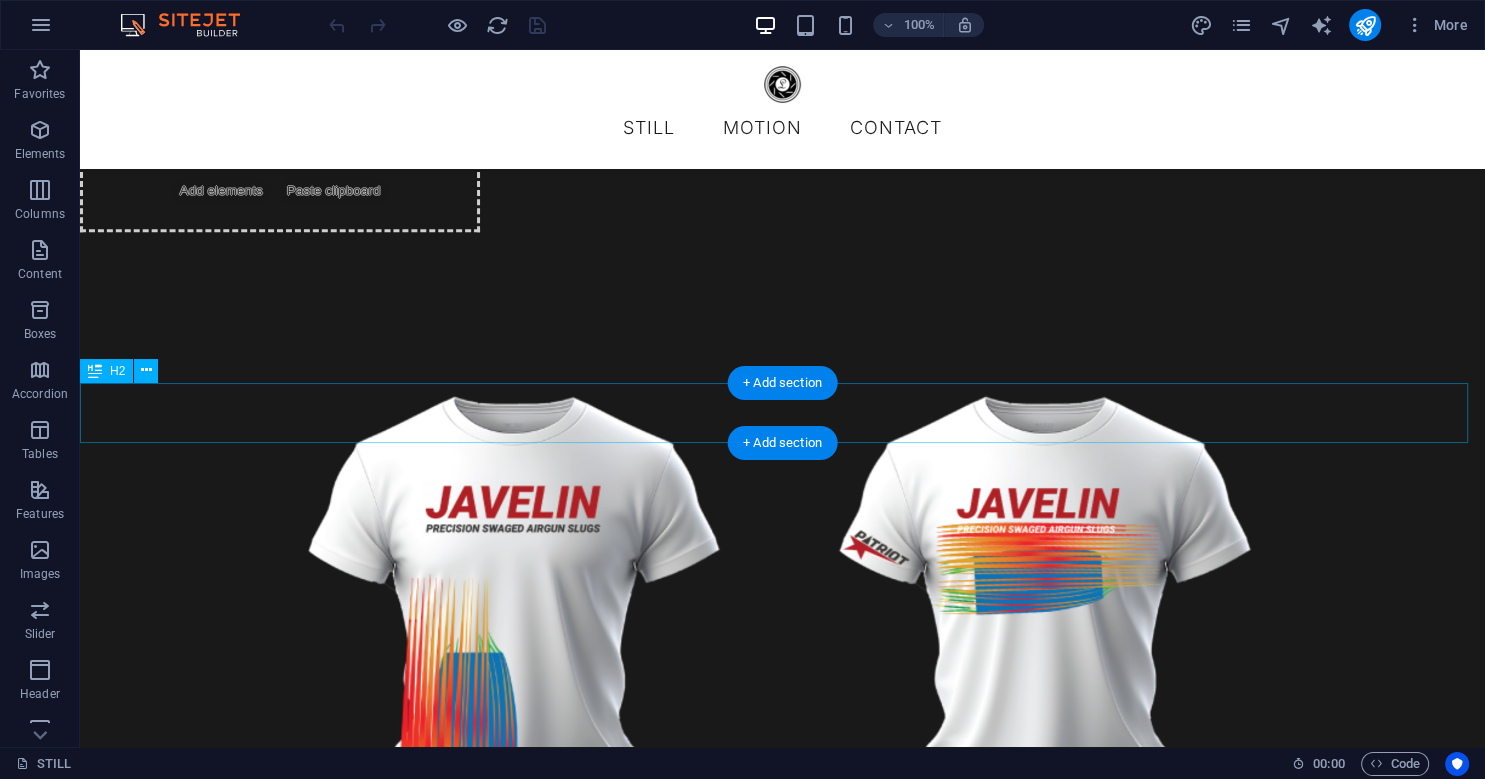 scroll, scrollTop: 24890, scrollLeft: 0, axis: vertical 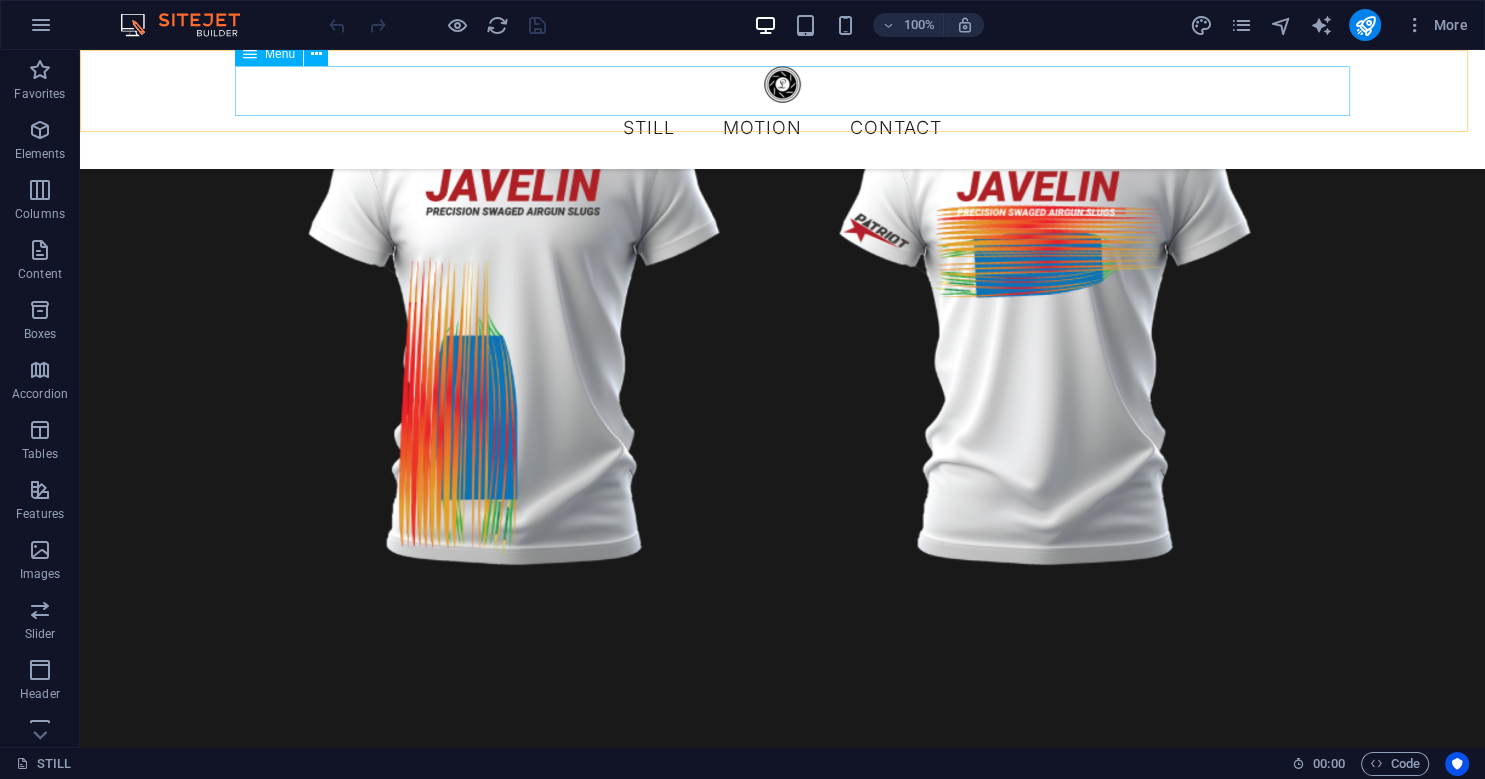 click on "STILL MOTION CONTACT" at bounding box center (783, 128) 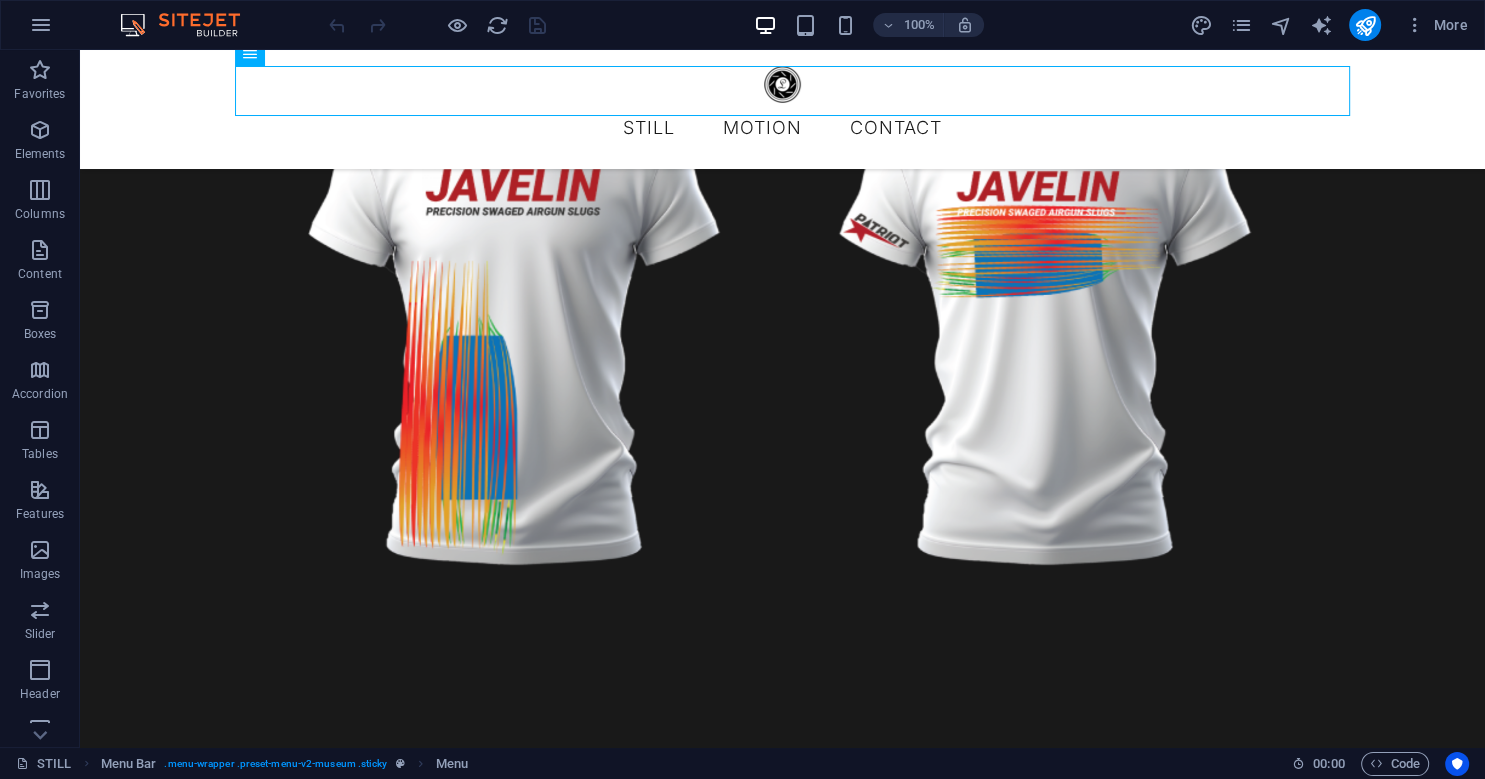 click on "STILL Menu Bar . menu-wrapper .preset-menu-v2-museum .sticky Menu" at bounding box center [646, 764] 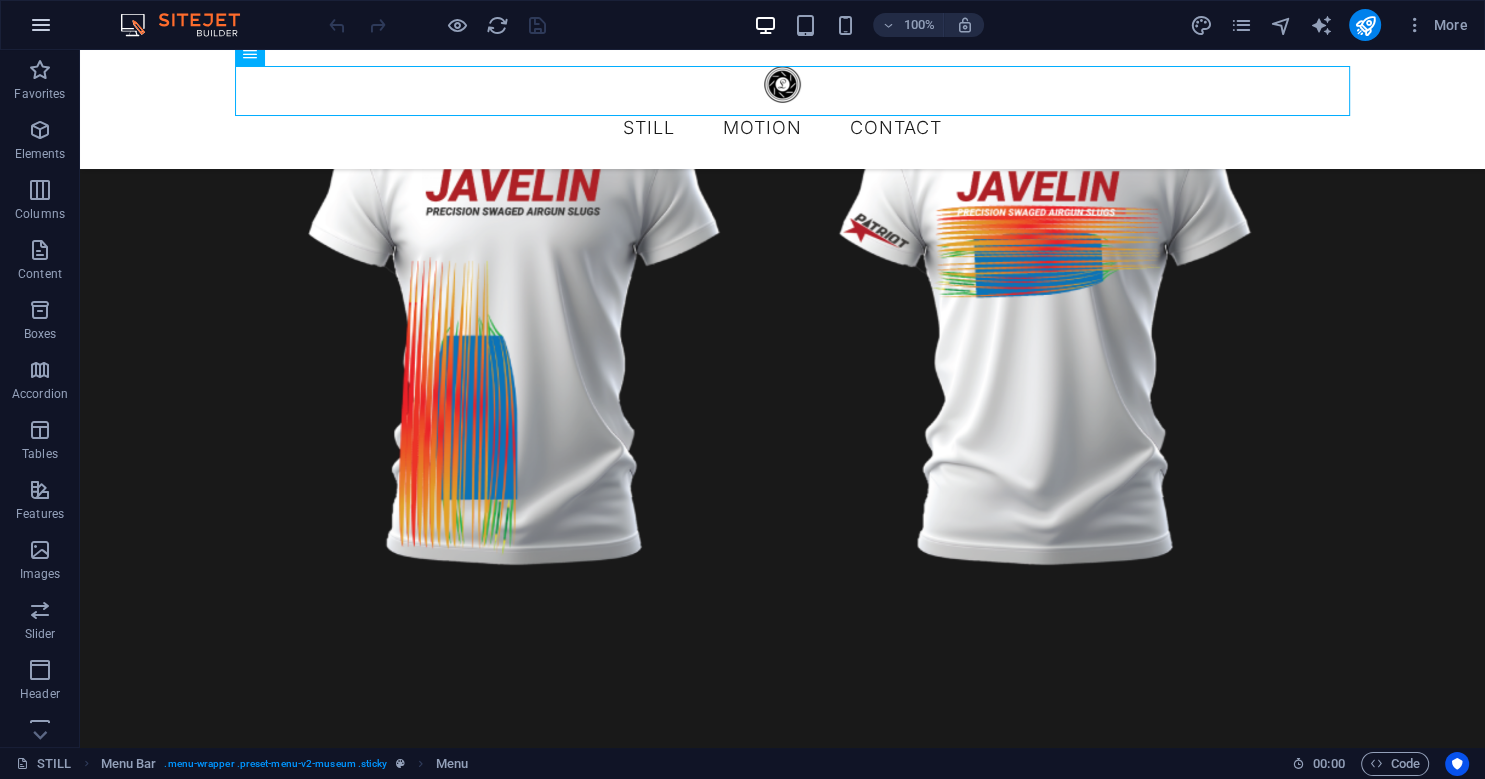 click at bounding box center [41, 25] 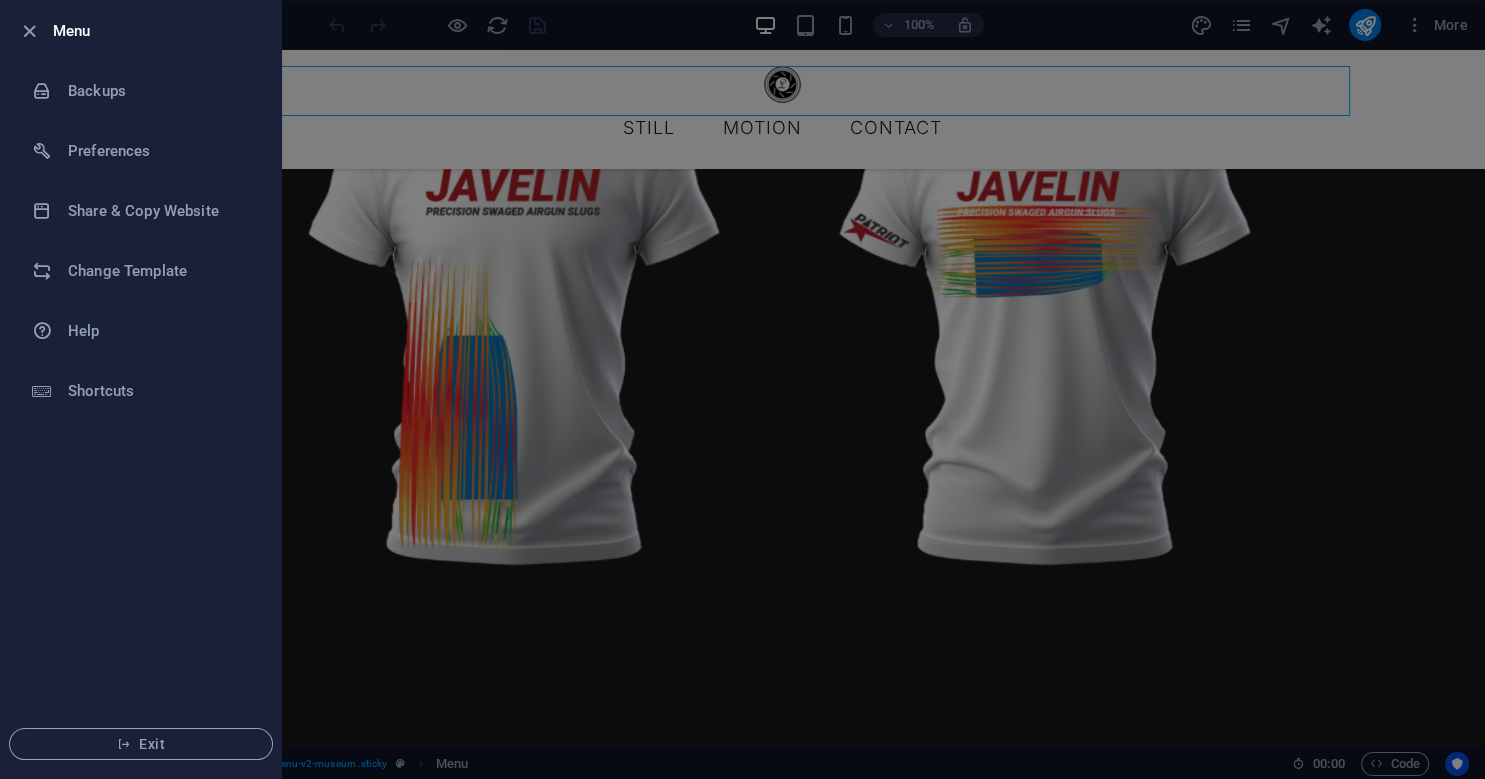 click at bounding box center [35, 31] 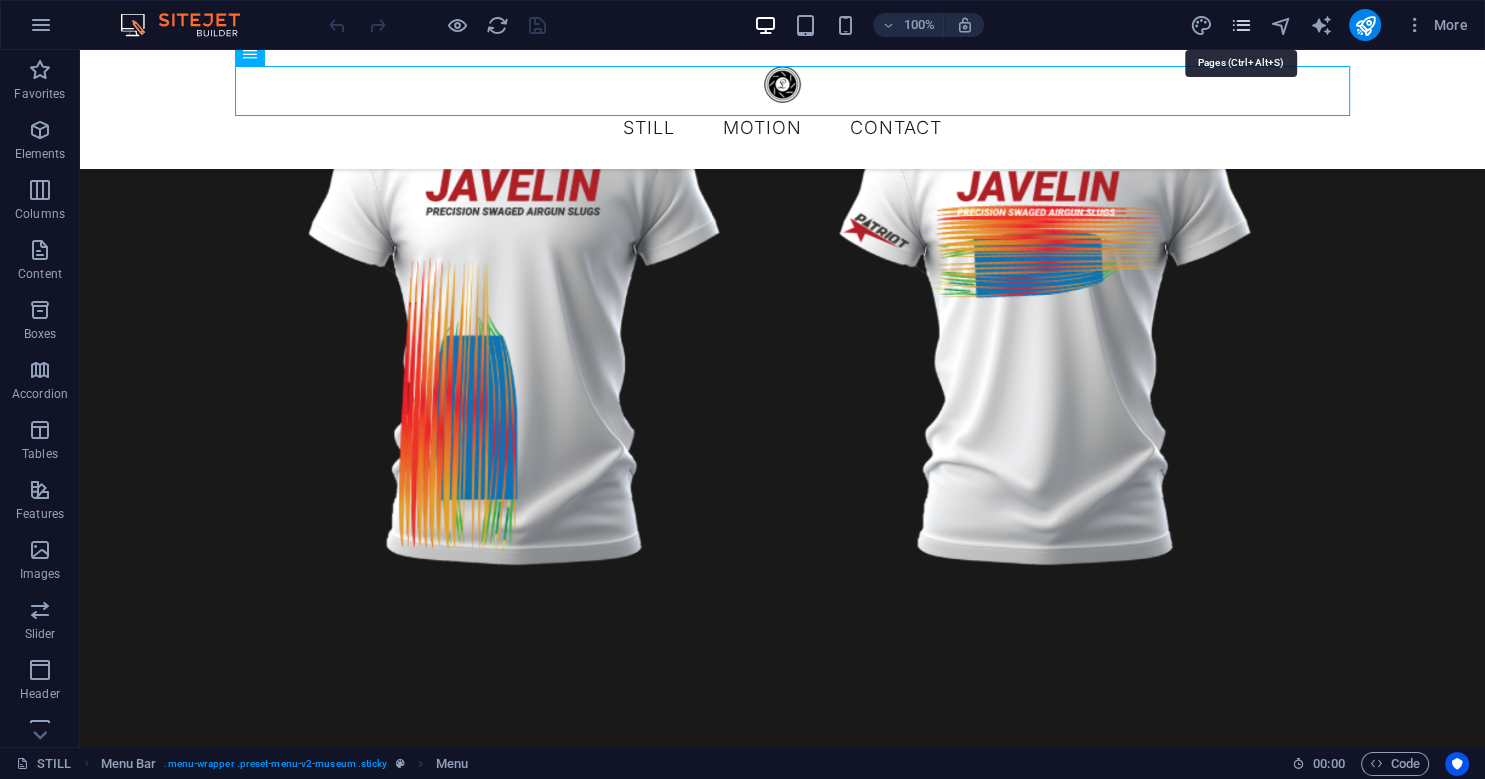 click at bounding box center [1240, 25] 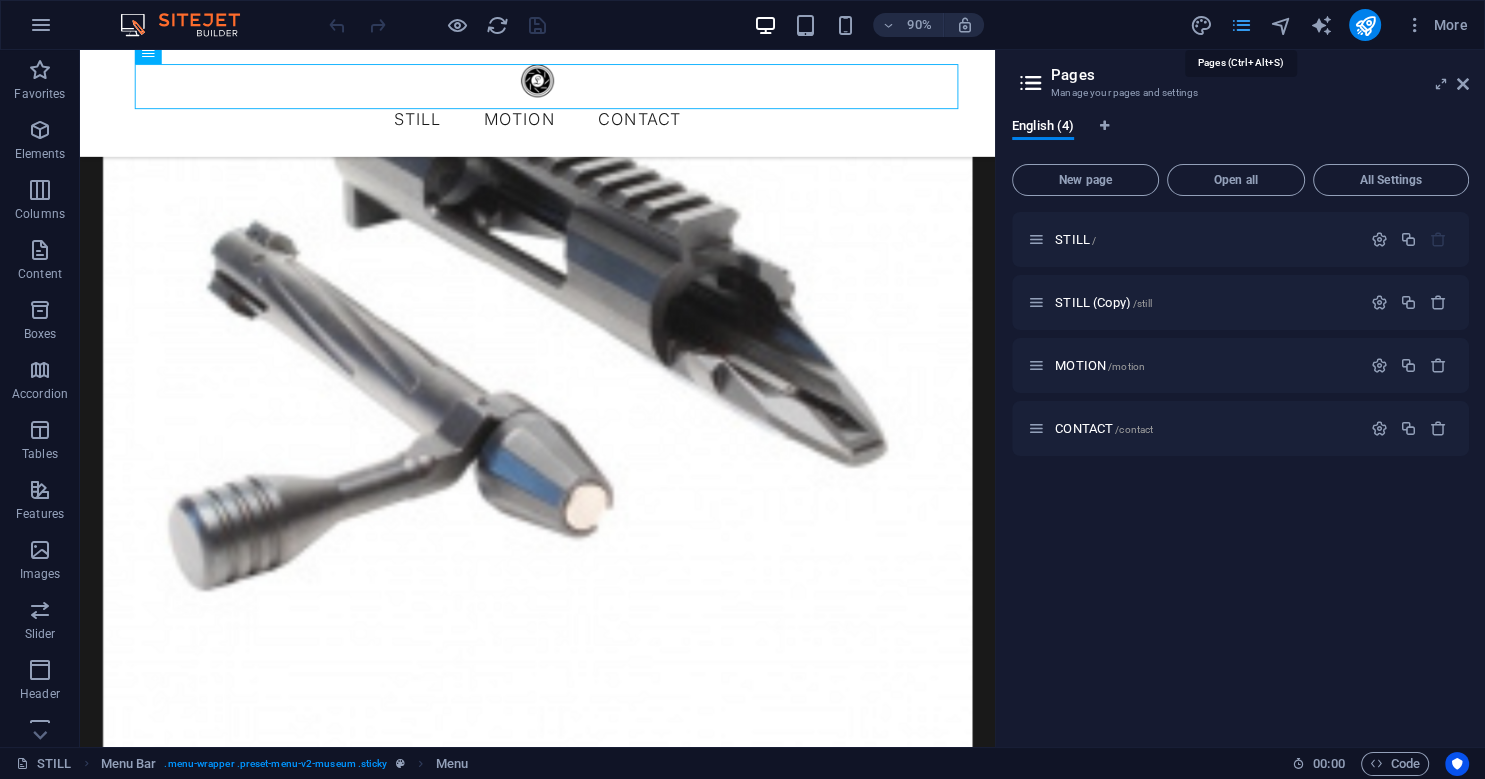 scroll, scrollTop: 23360, scrollLeft: 0, axis: vertical 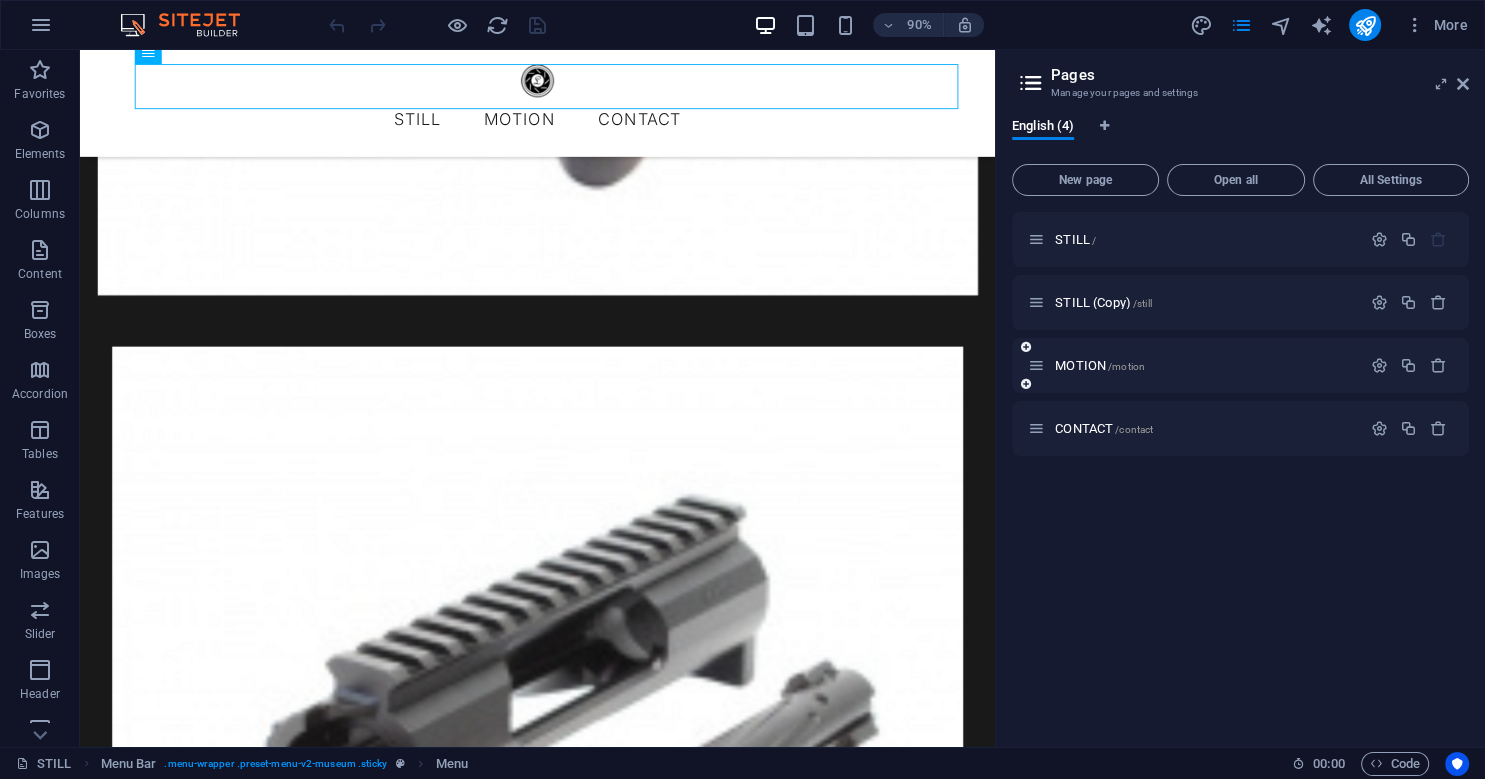 click on "MOTION /motion" at bounding box center (1240, 365) 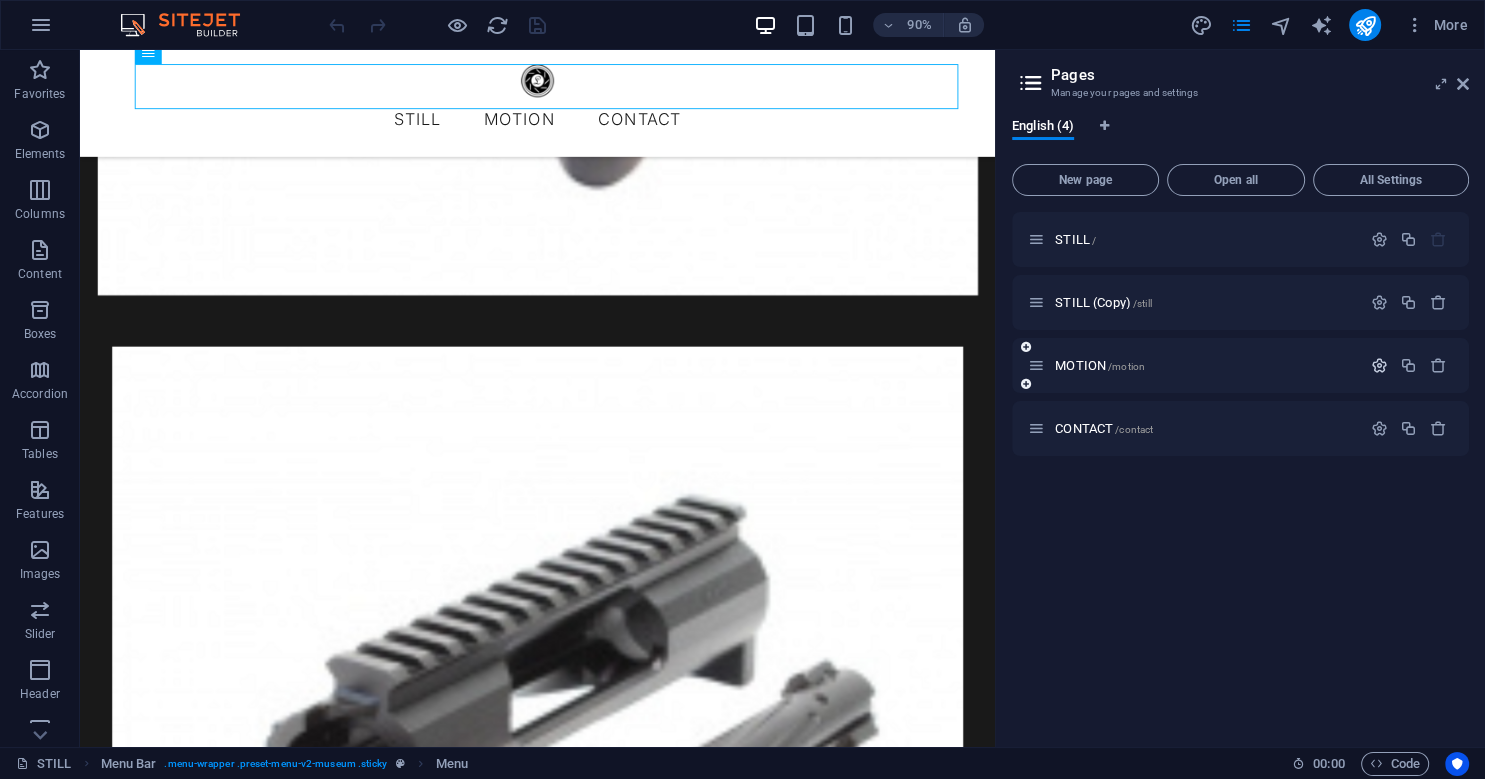 click at bounding box center (1379, 365) 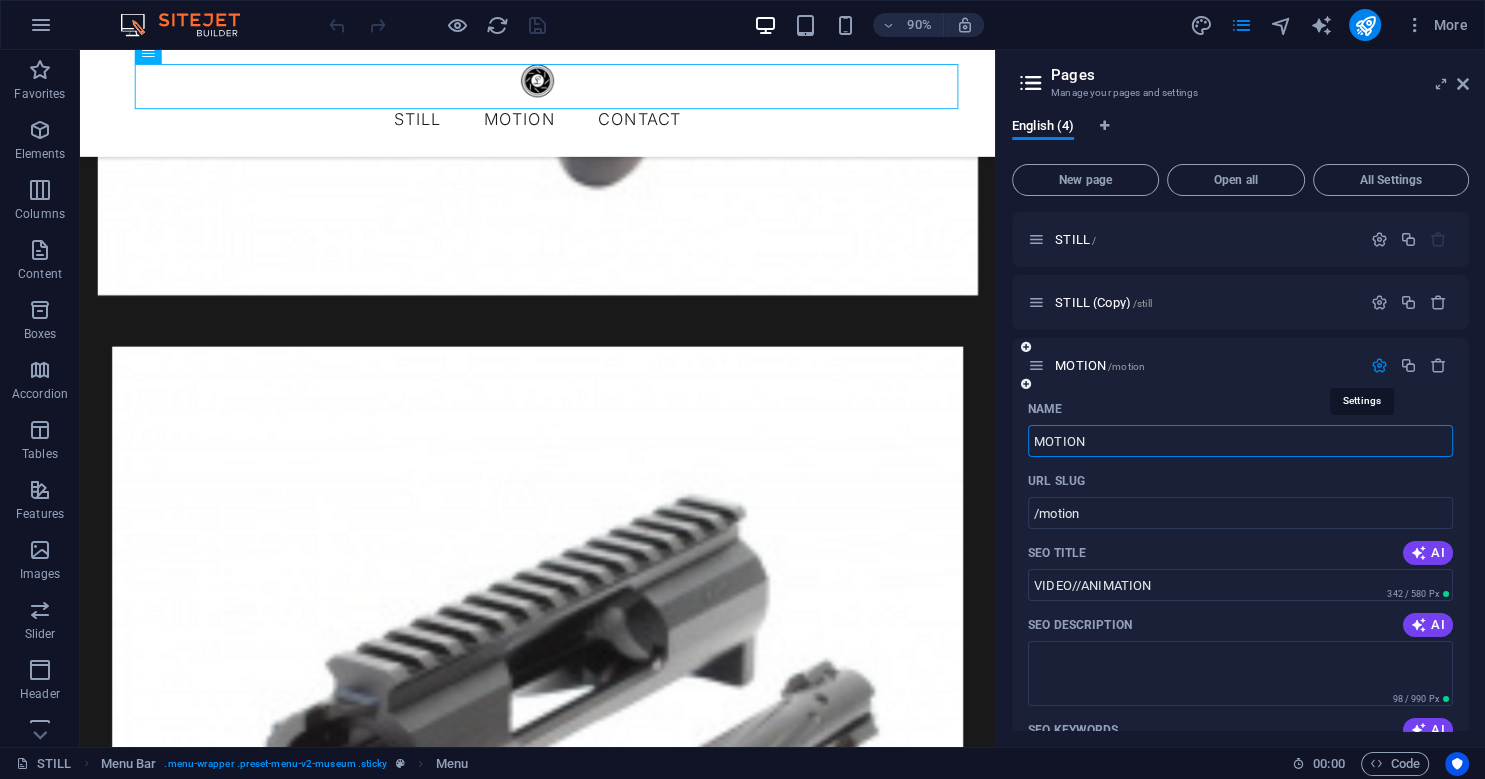 click at bounding box center [1379, 365] 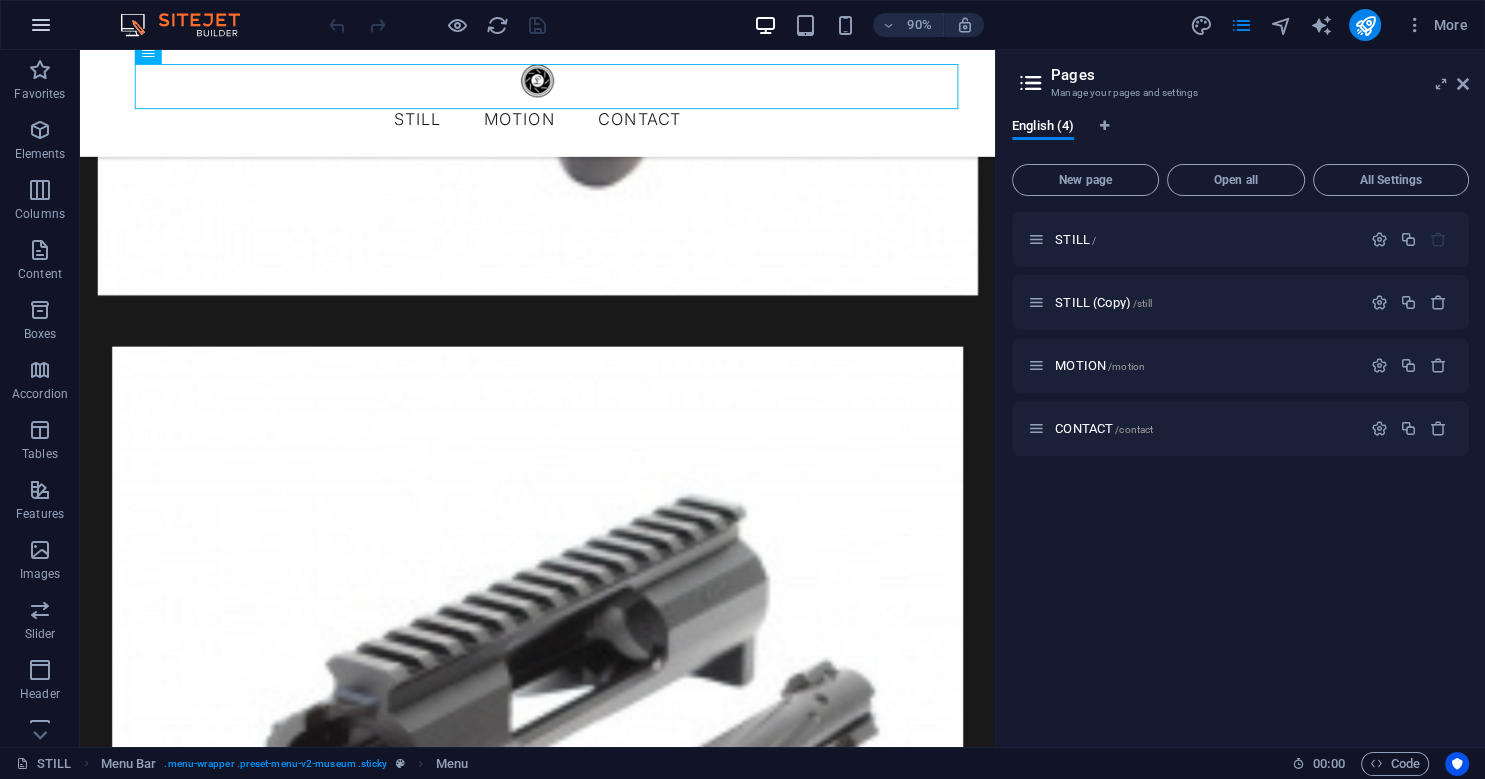 click at bounding box center (41, 25) 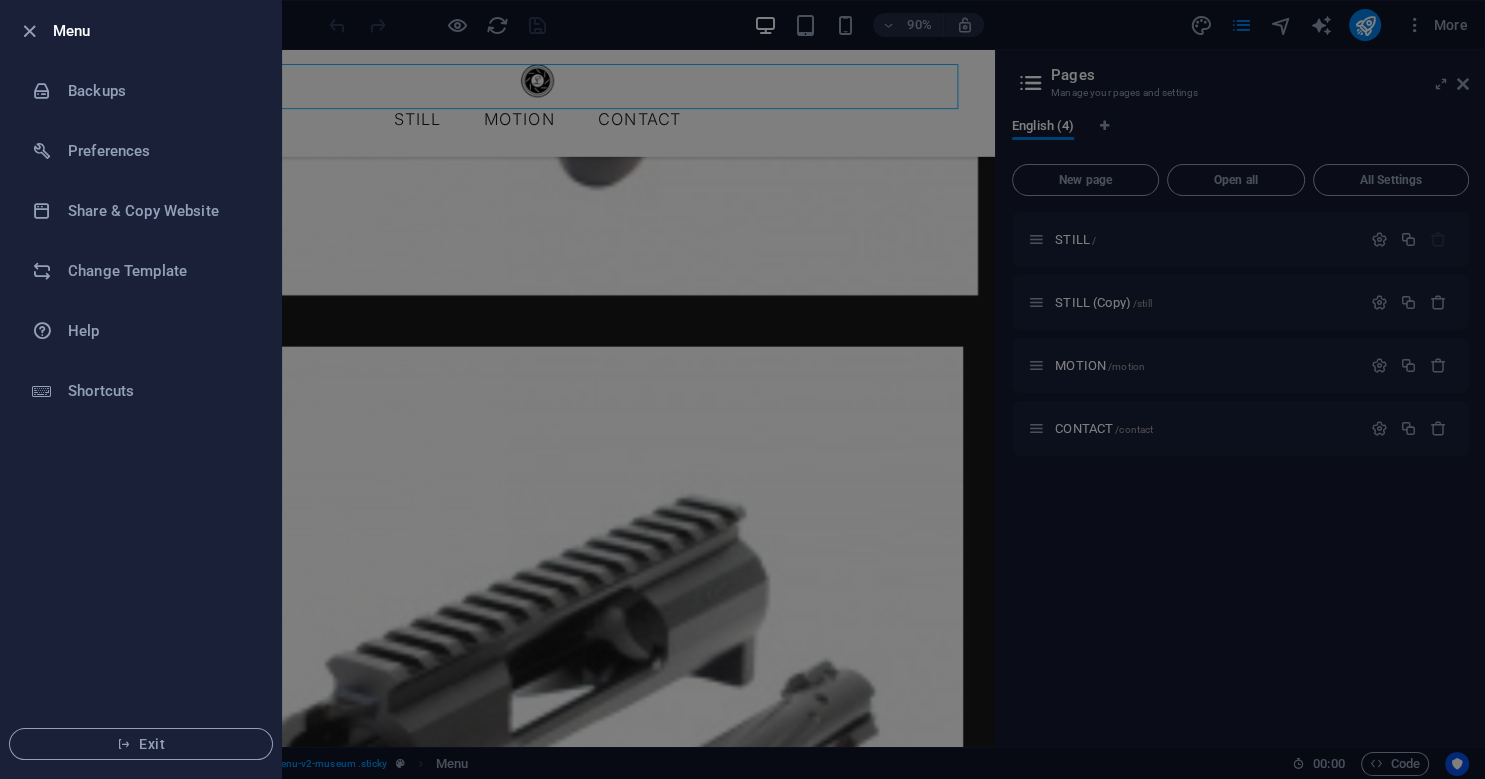 click at bounding box center (35, 31) 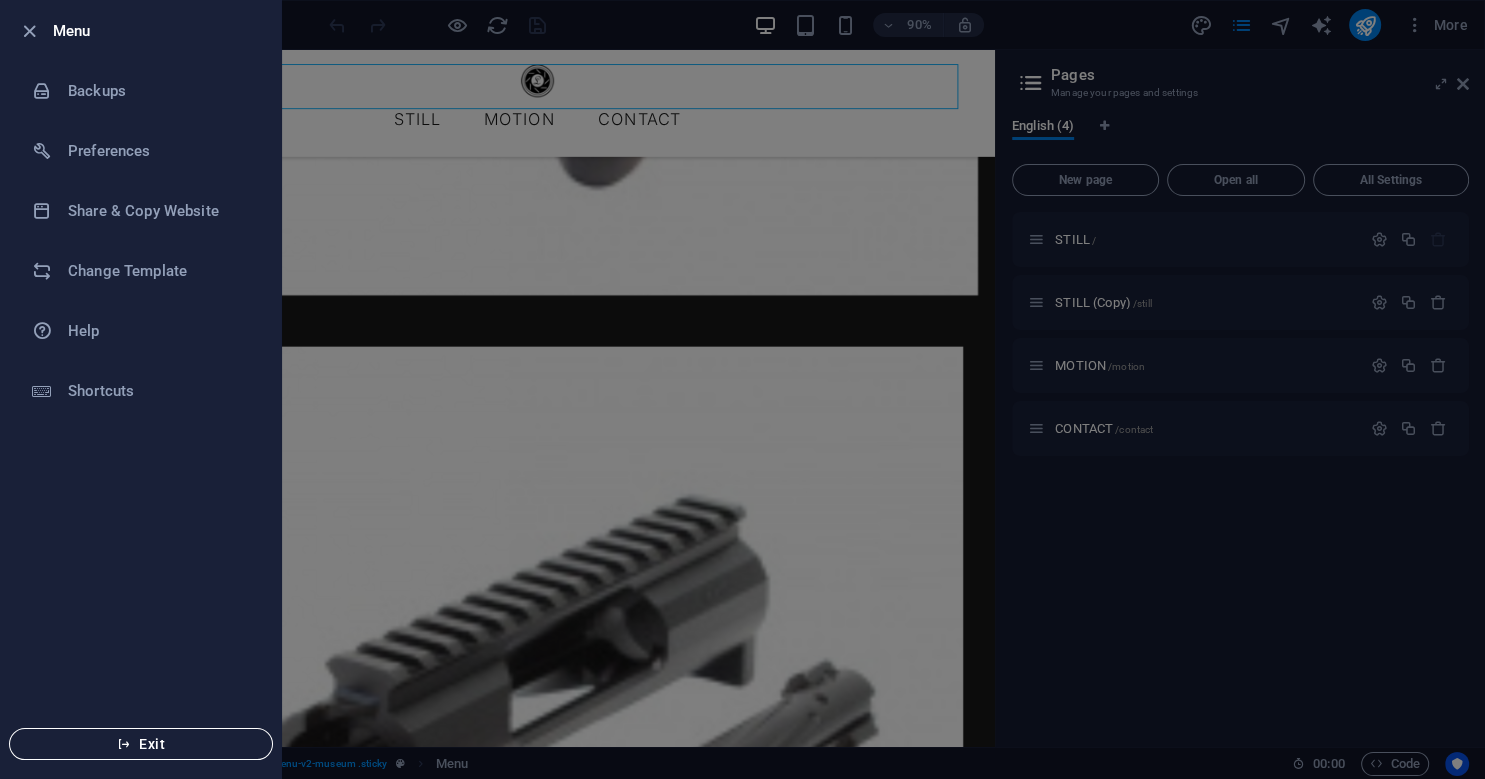 click on "Exit" at bounding box center [141, 744] 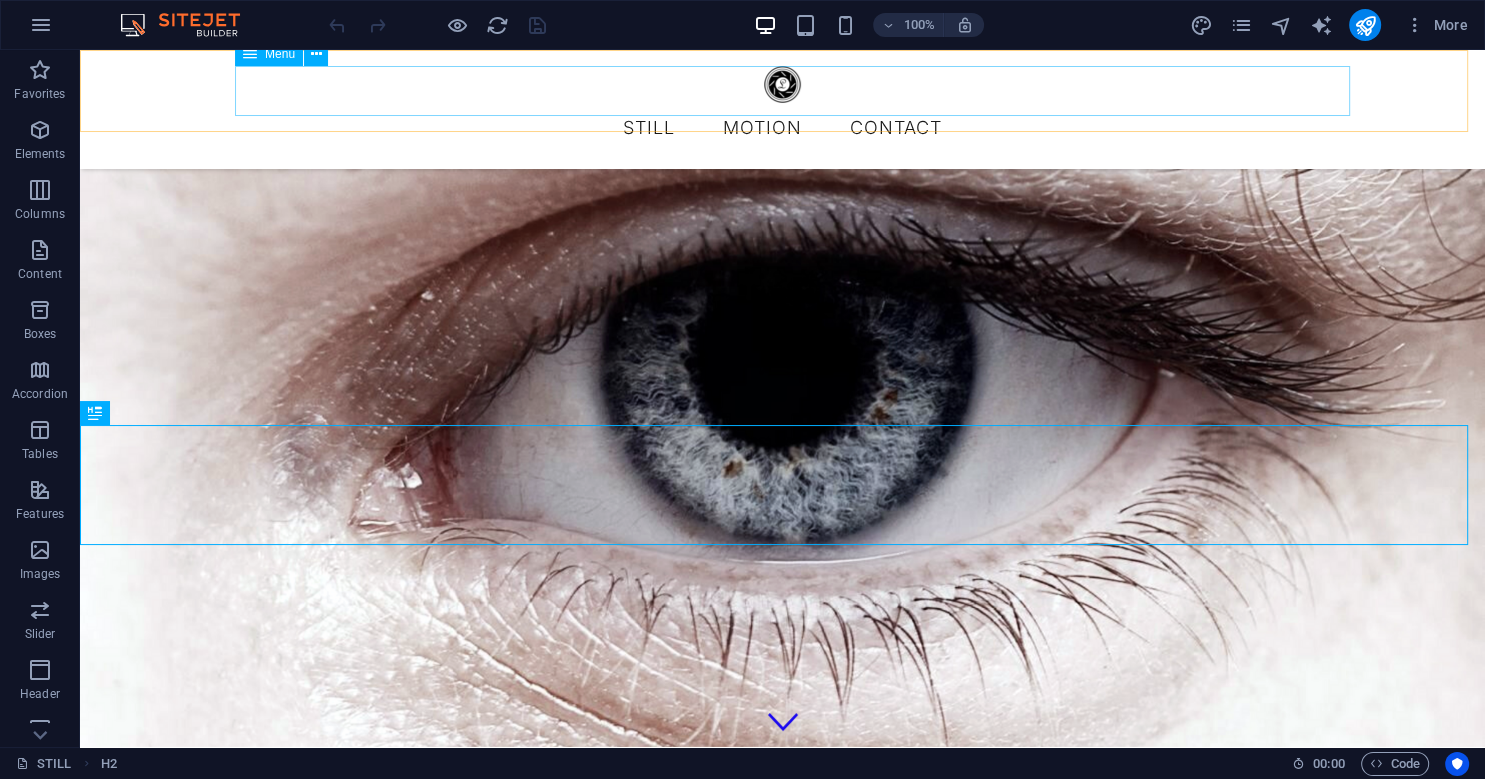 scroll, scrollTop: 862, scrollLeft: 0, axis: vertical 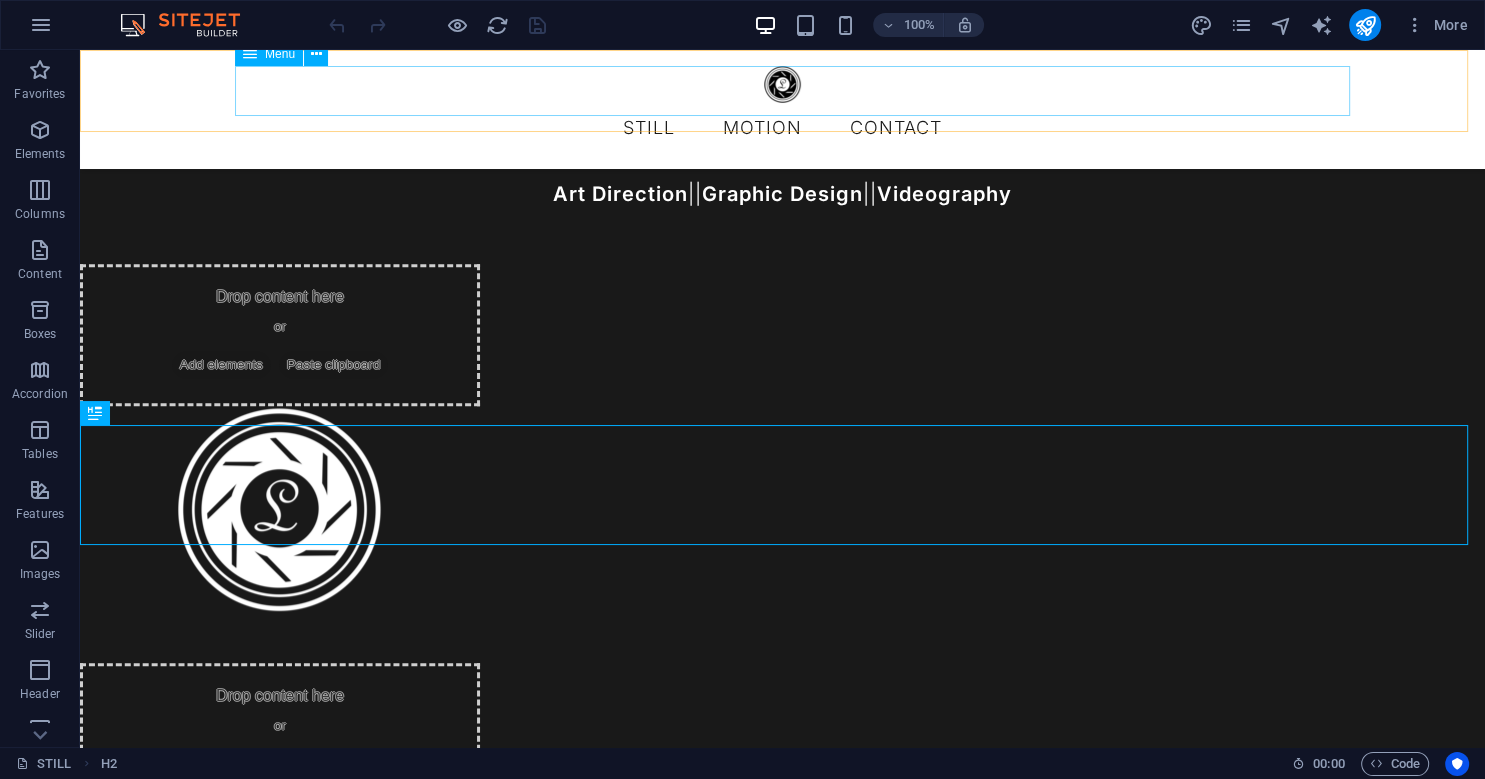 click on "STILL MOTION CONTACT" at bounding box center [783, 128] 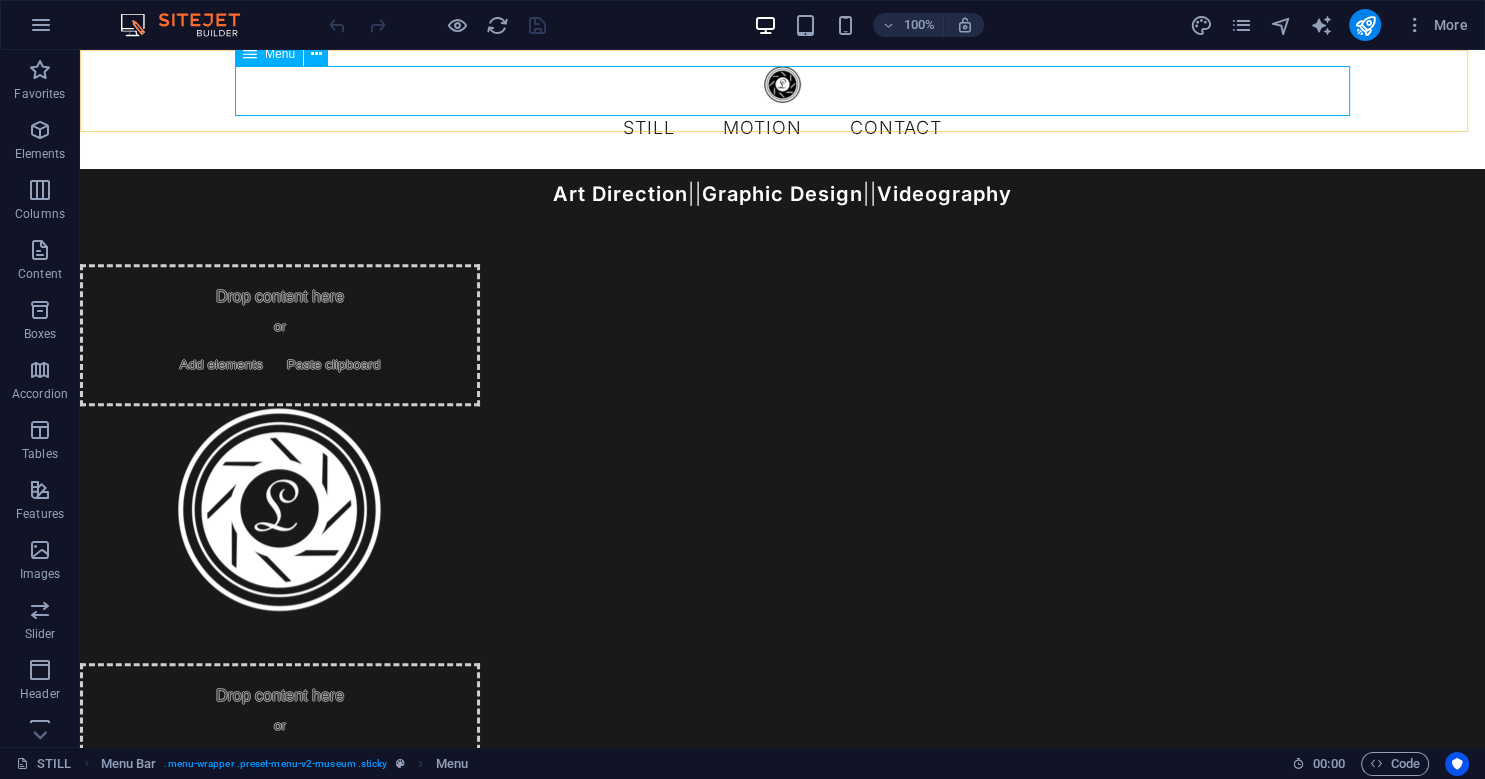click on "Menu" at bounding box center [269, 54] 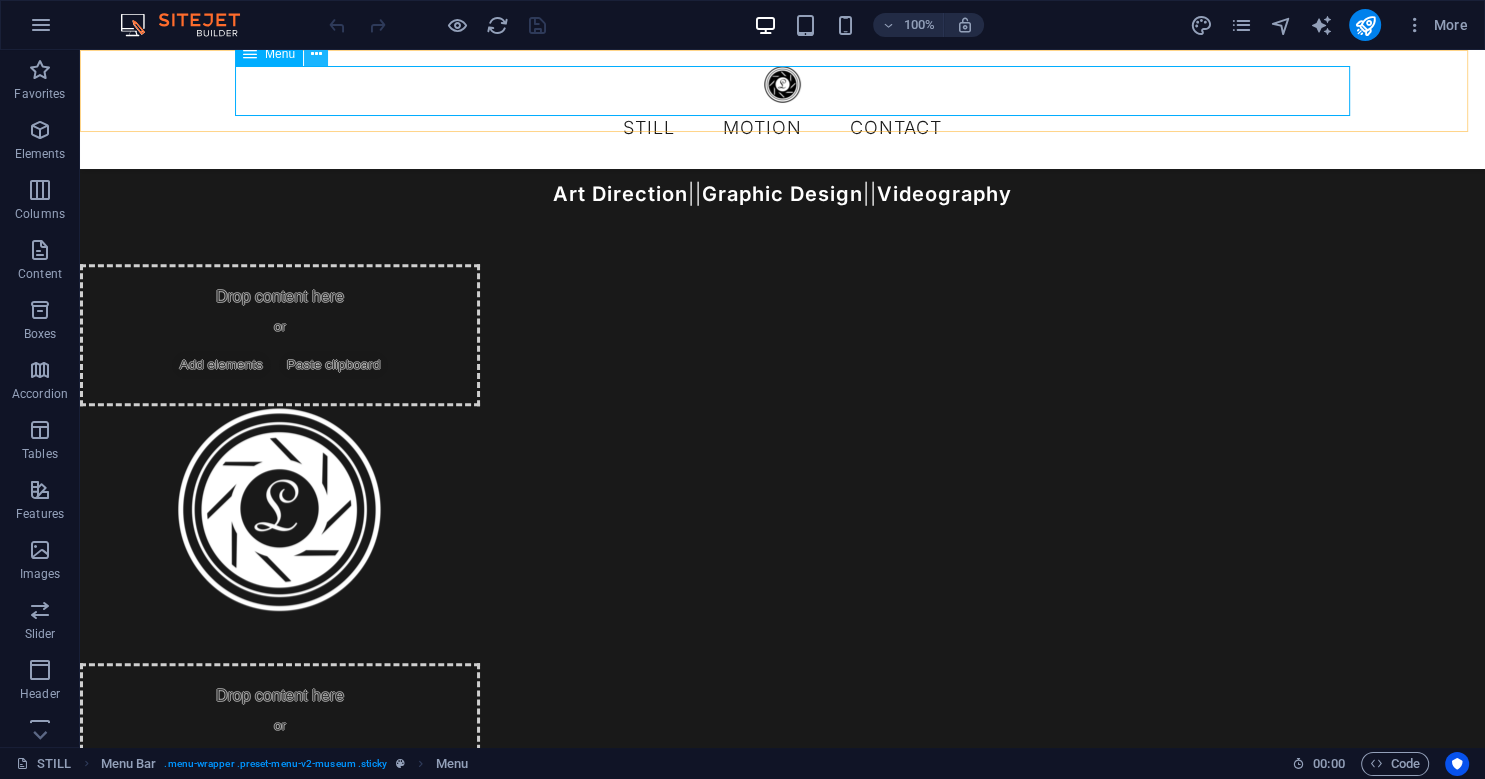 click at bounding box center [316, 54] 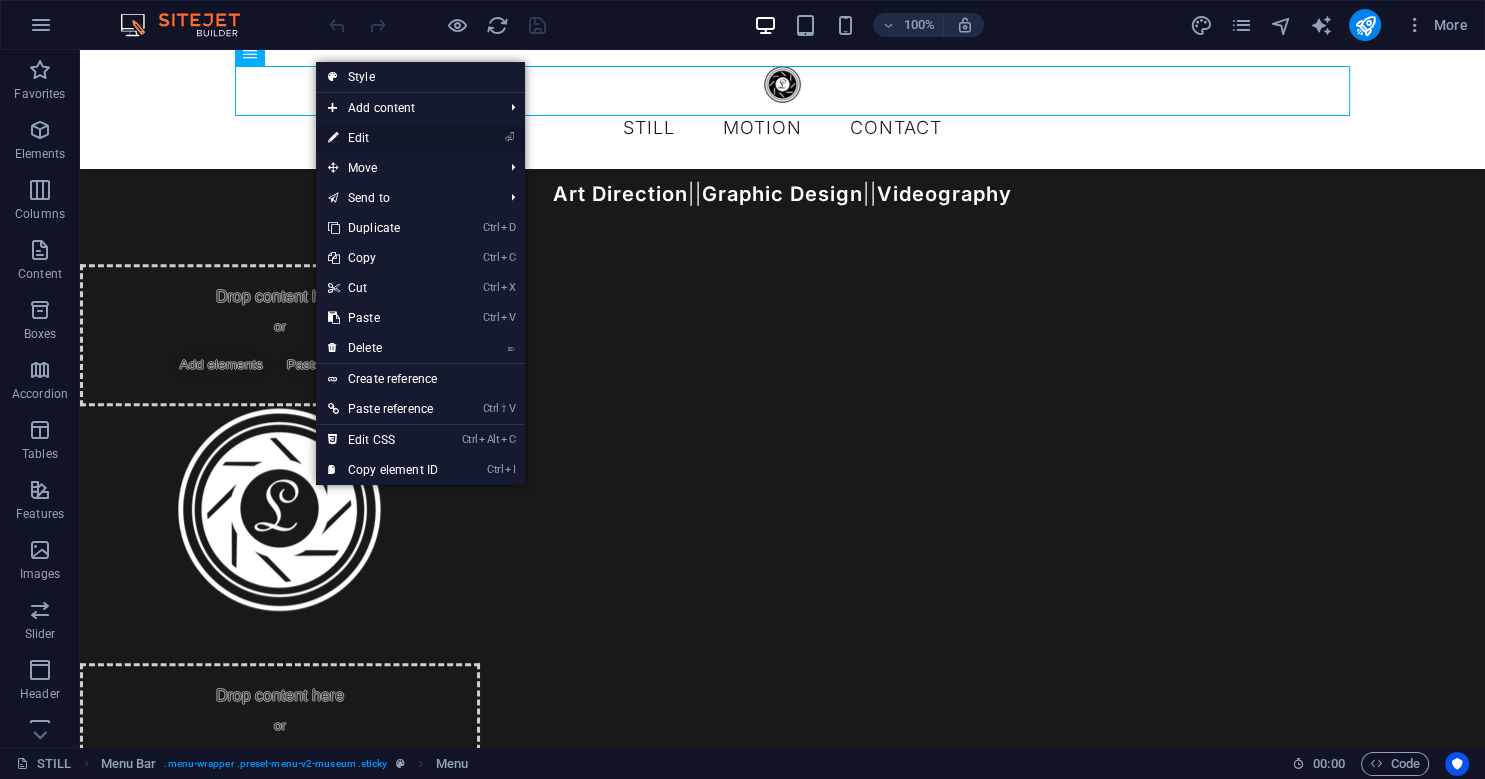 click on "⏎  Edit" at bounding box center (383, 138) 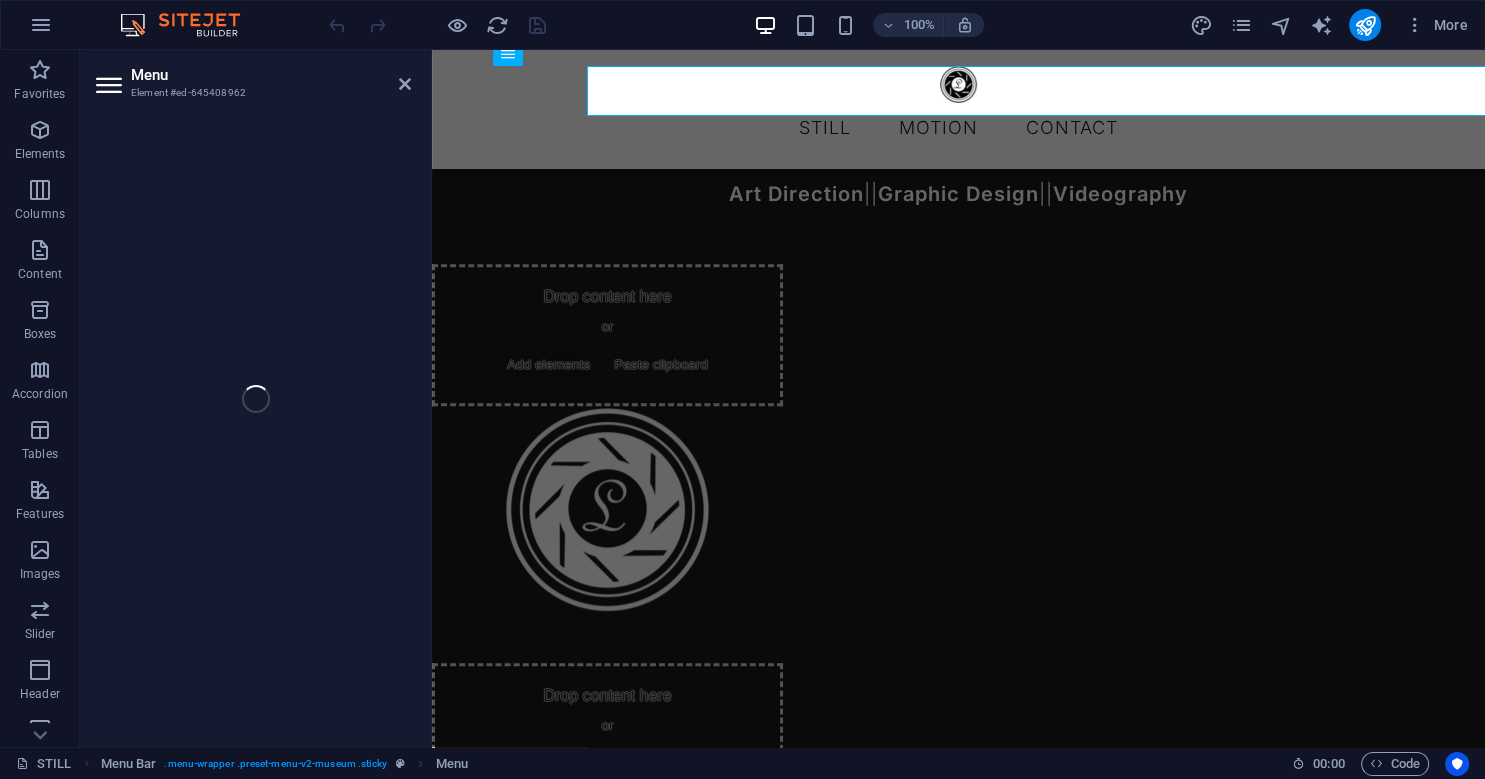 select on "2" 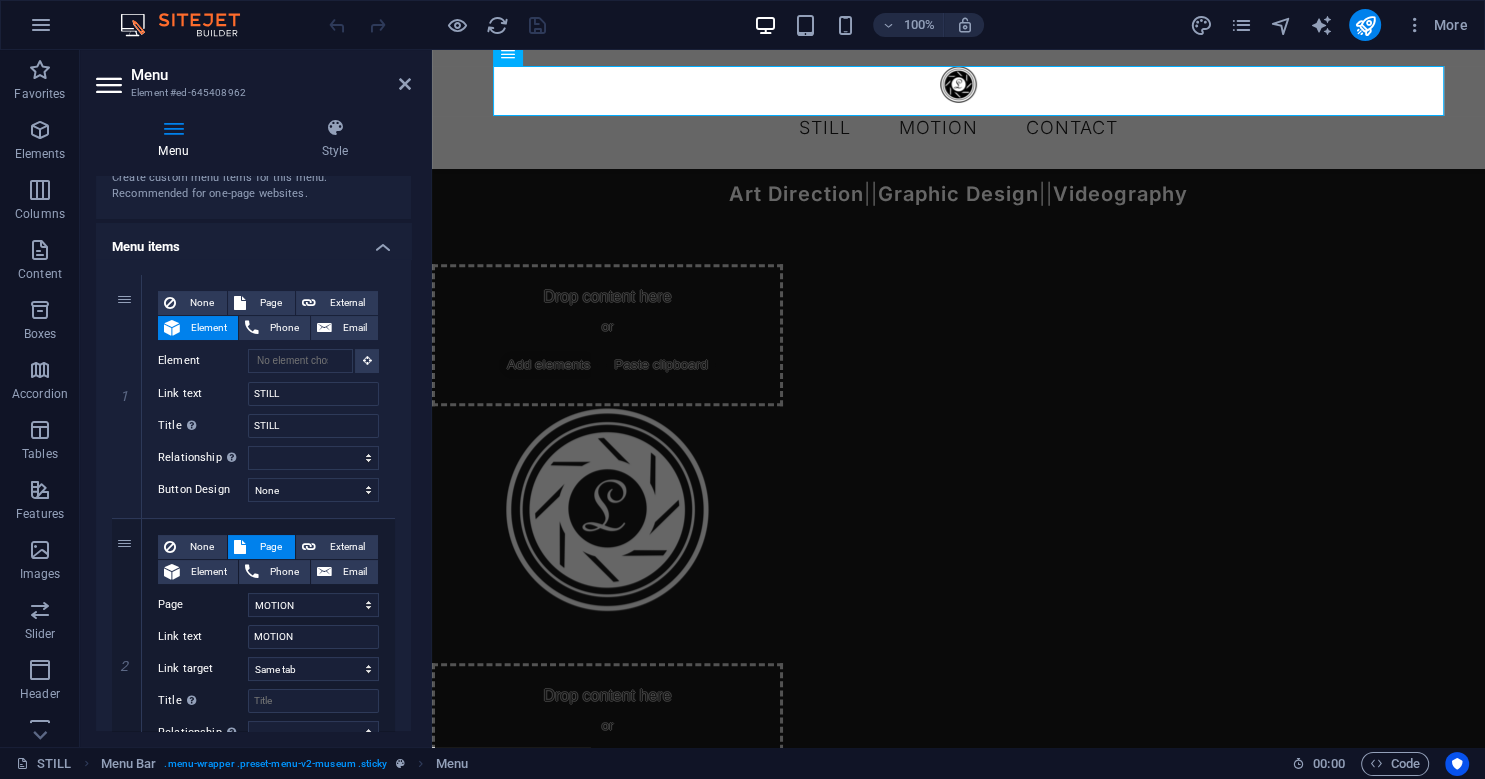 scroll, scrollTop: 182, scrollLeft: 0, axis: vertical 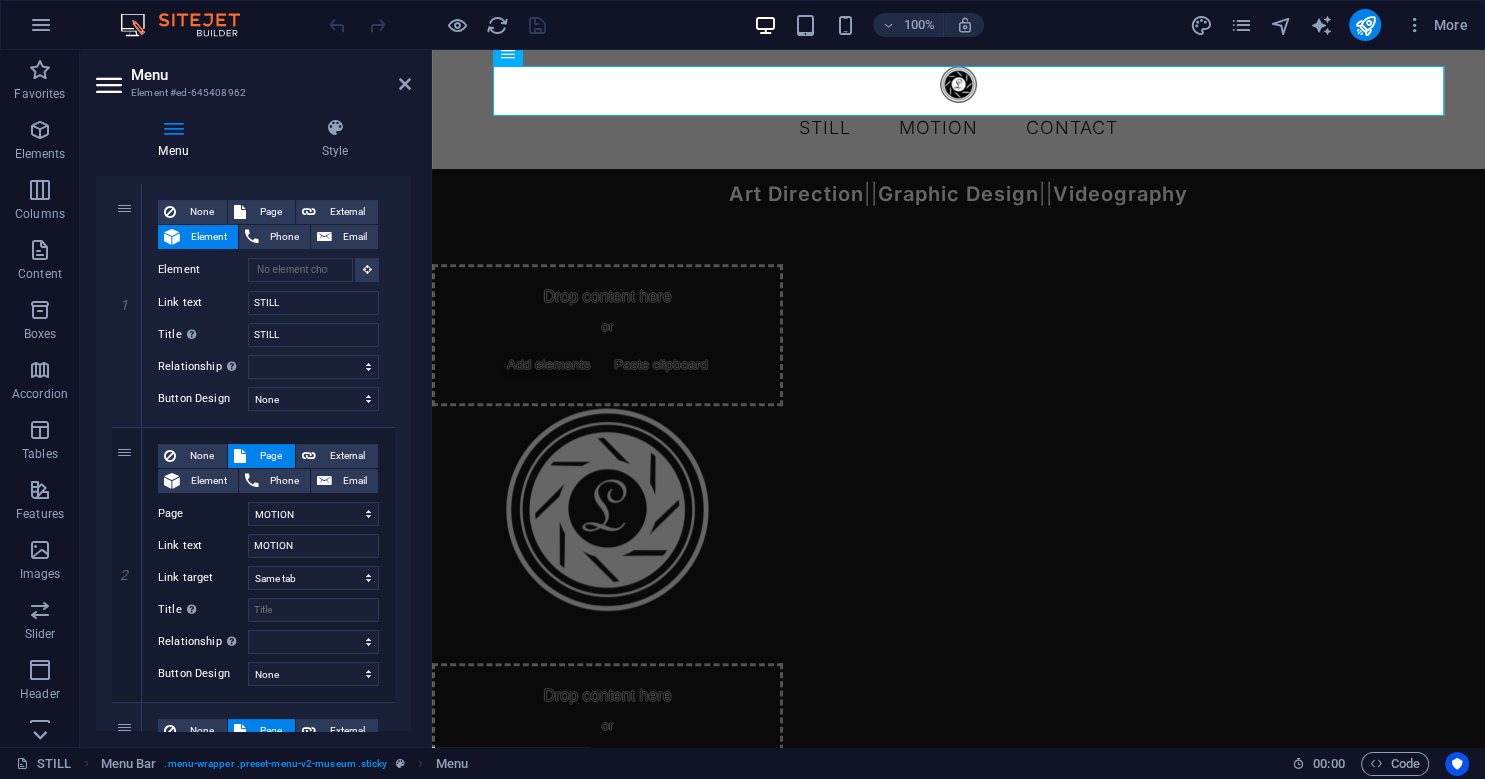 click 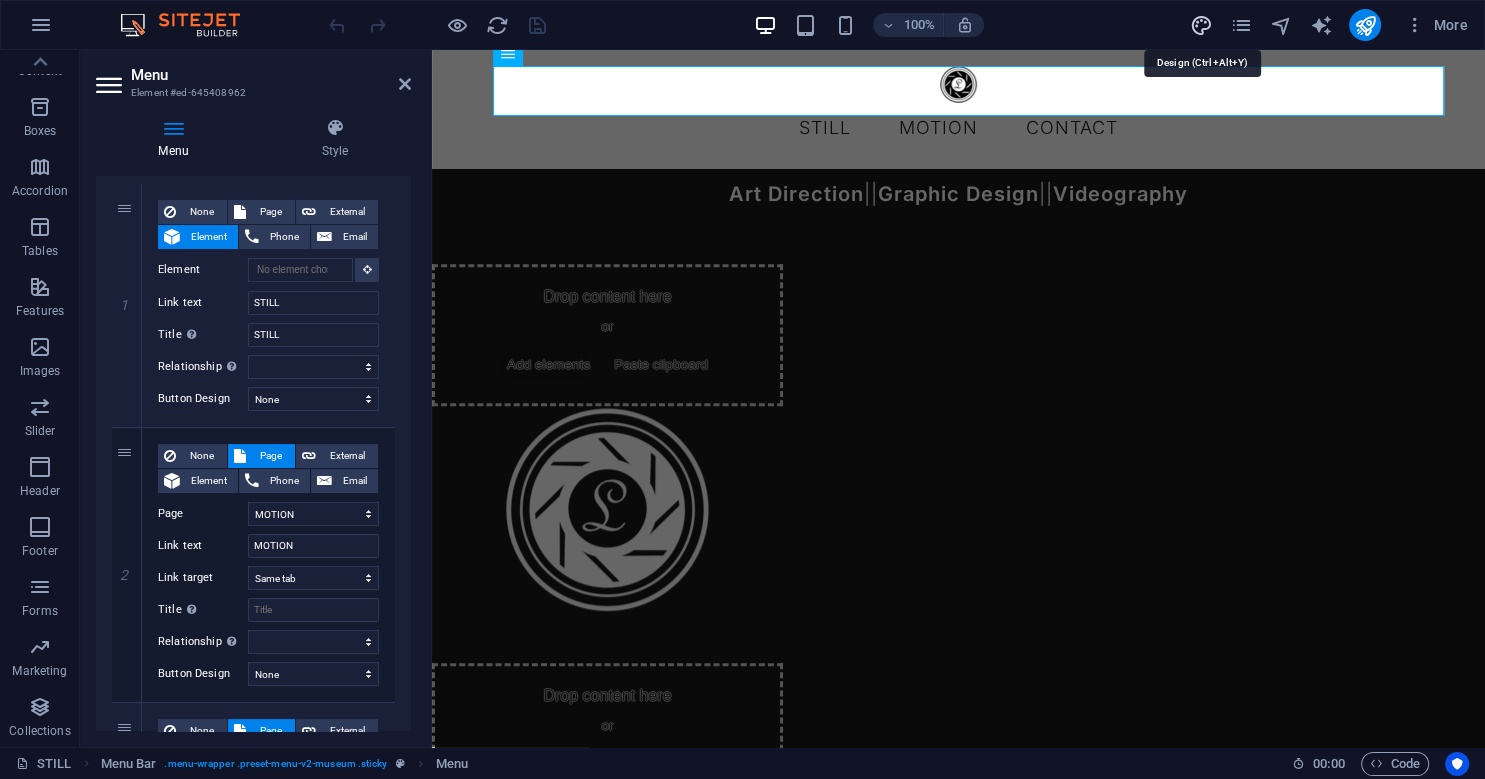 click at bounding box center (1200, 25) 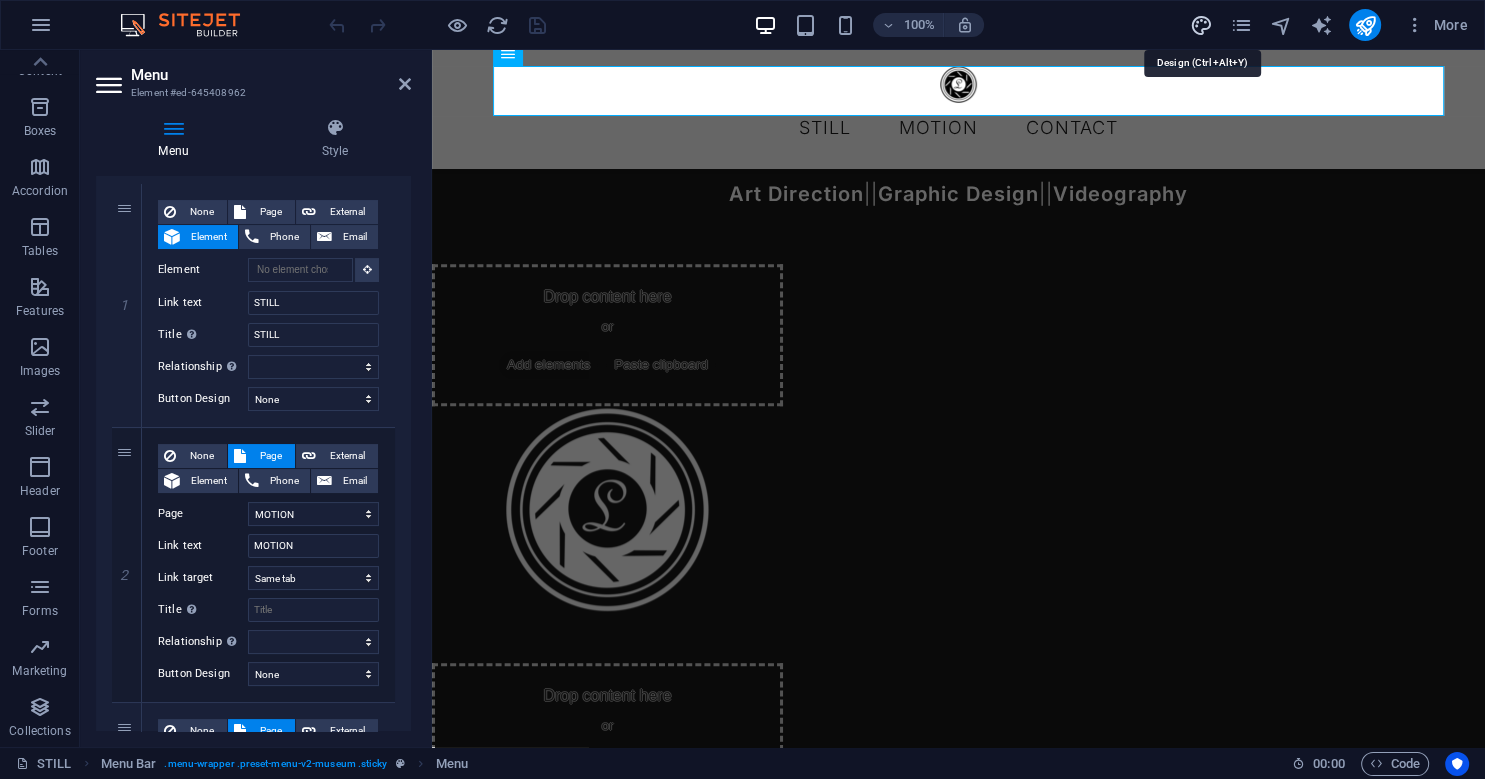 select on "600" 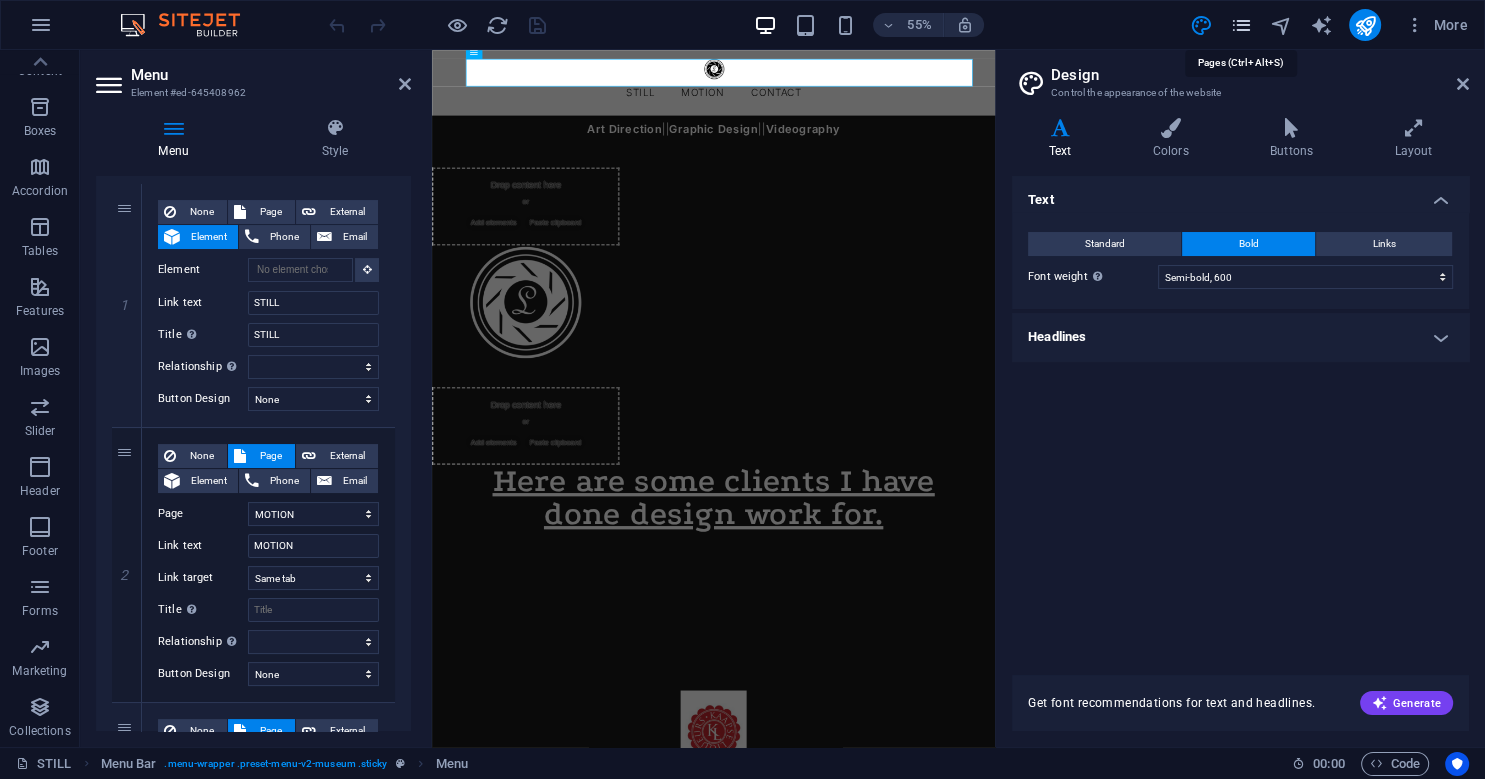 click at bounding box center (1240, 25) 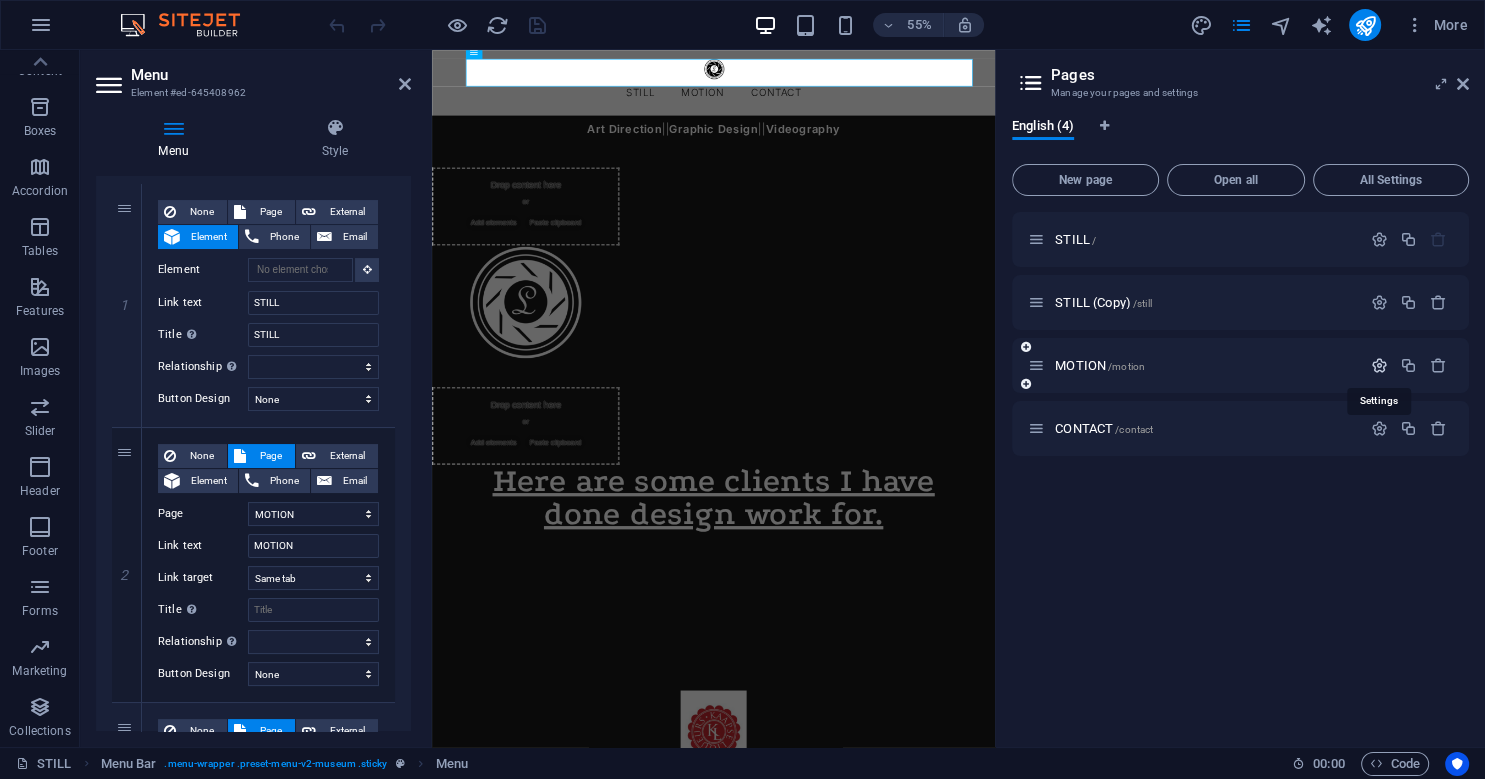click at bounding box center (1379, 365) 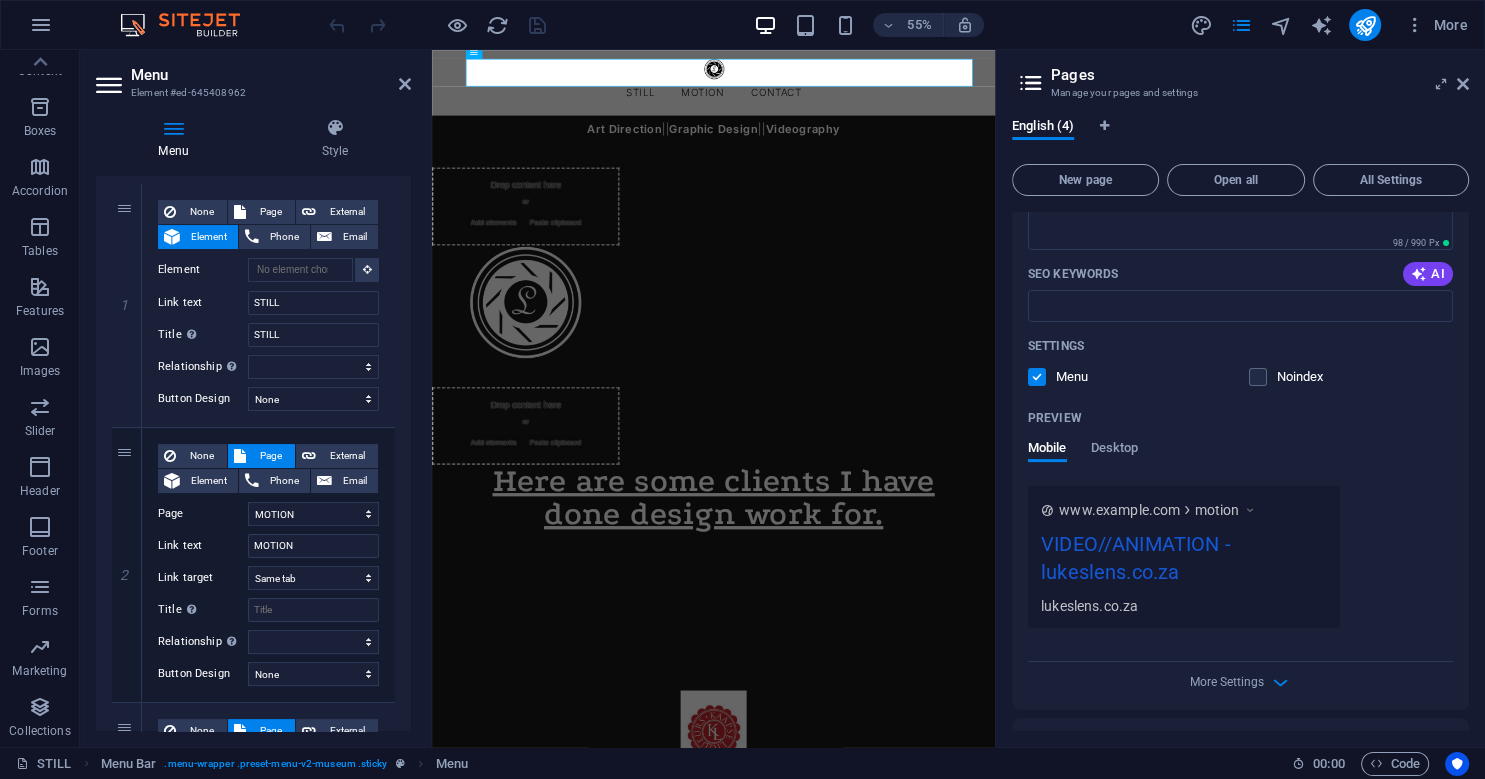 scroll, scrollTop: 505, scrollLeft: 0, axis: vertical 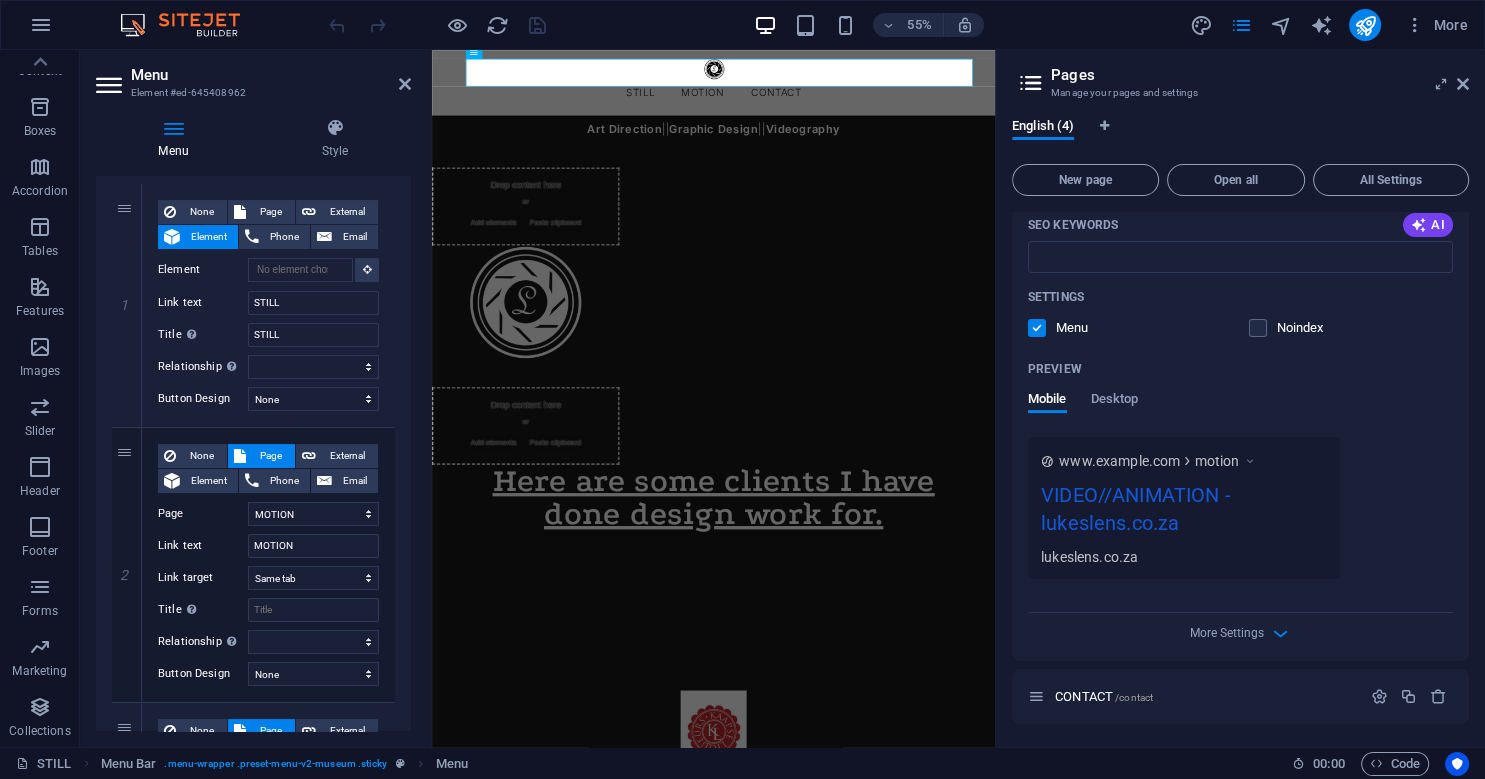 click on "More Settings" at bounding box center (1240, 629) 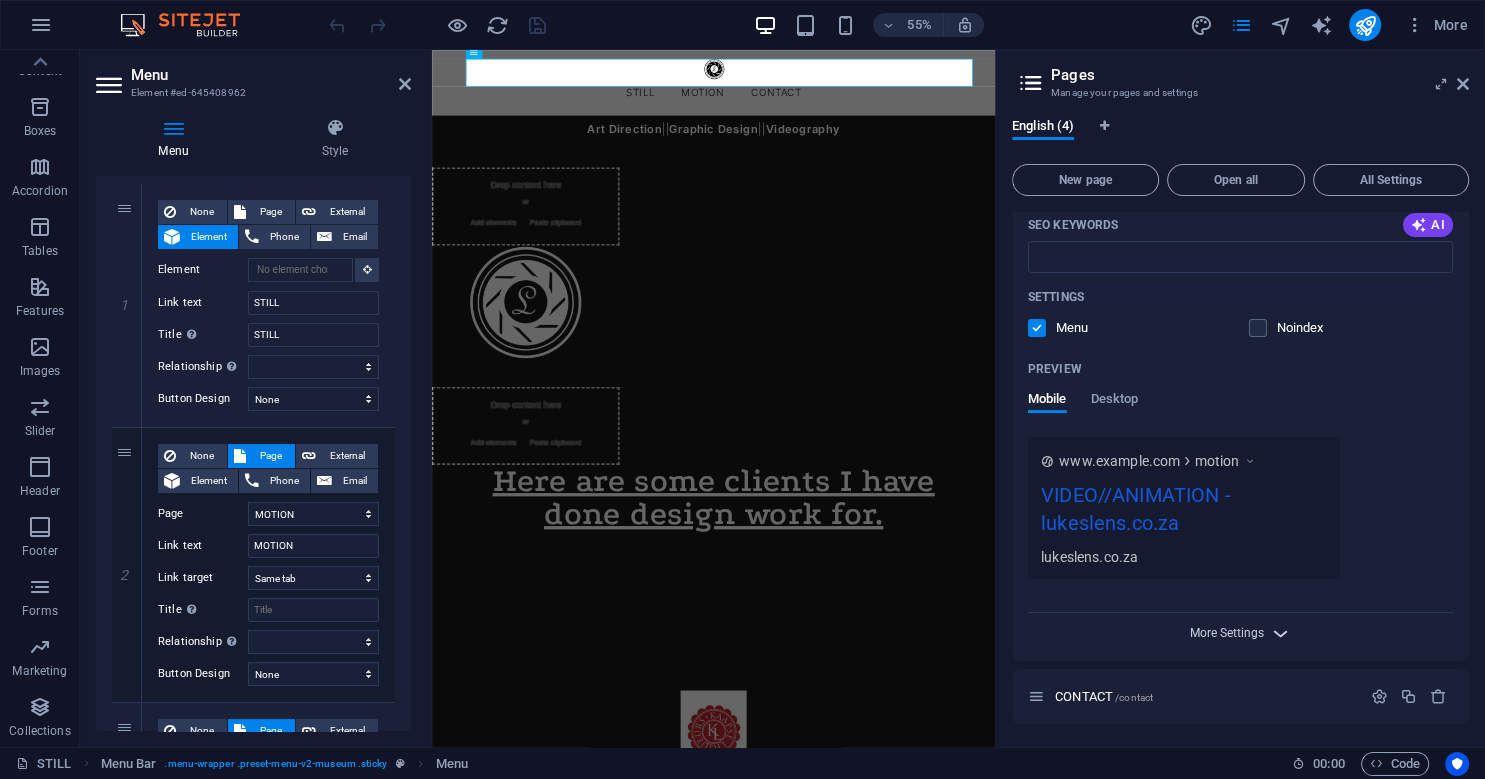 click on "More Settings" at bounding box center [1227, 633] 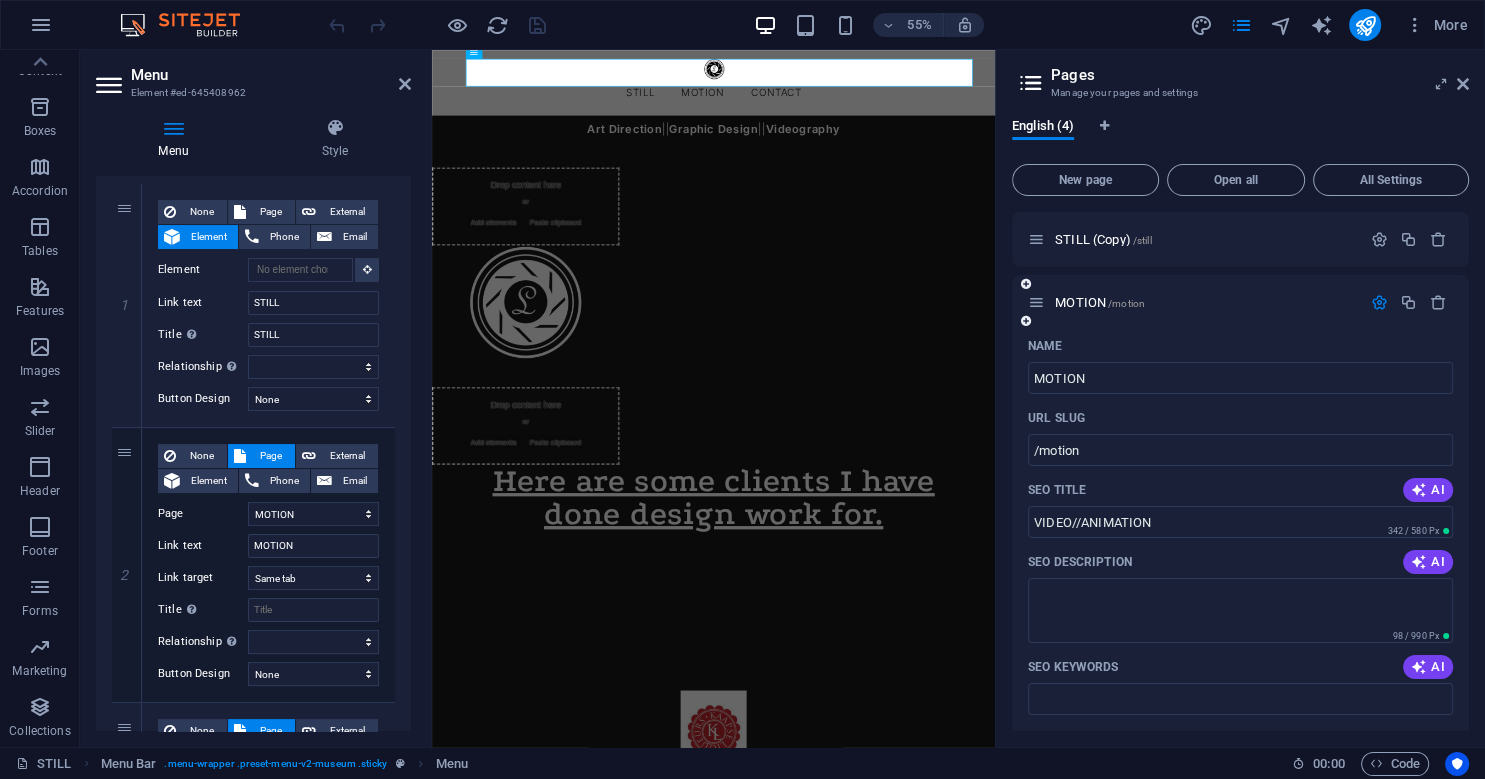 scroll, scrollTop: 0, scrollLeft: 0, axis: both 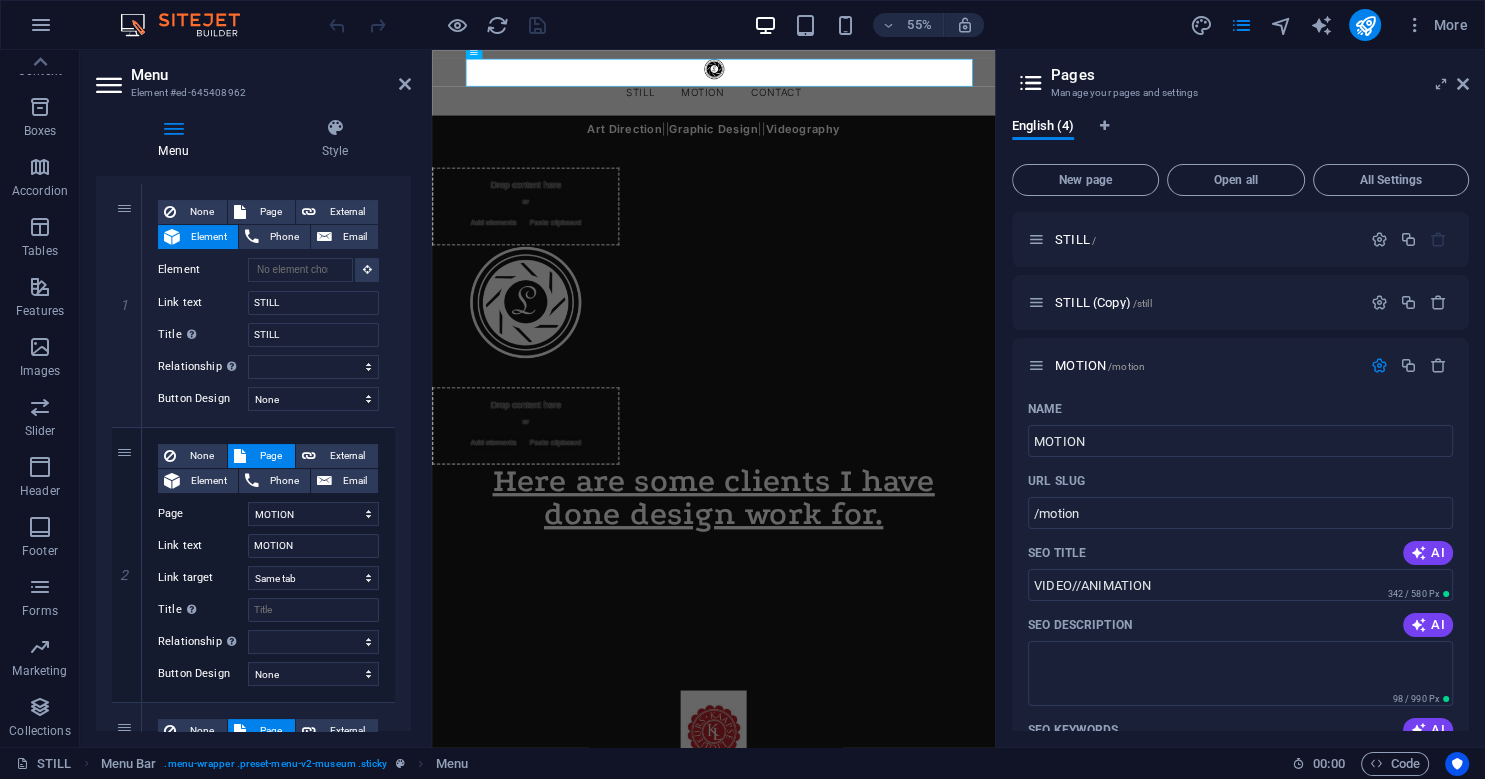 click on "Menu" at bounding box center (271, 75) 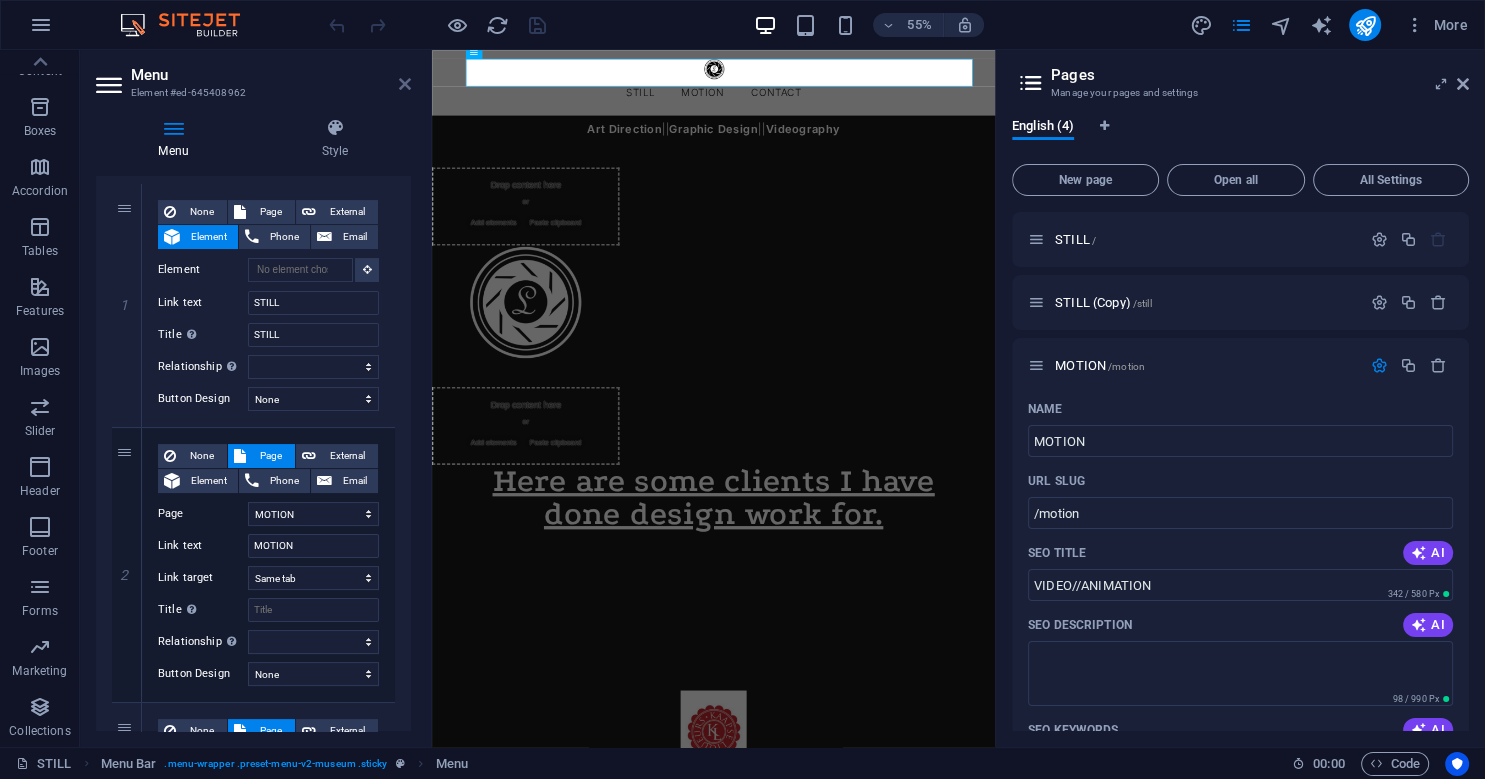 click at bounding box center [405, 84] 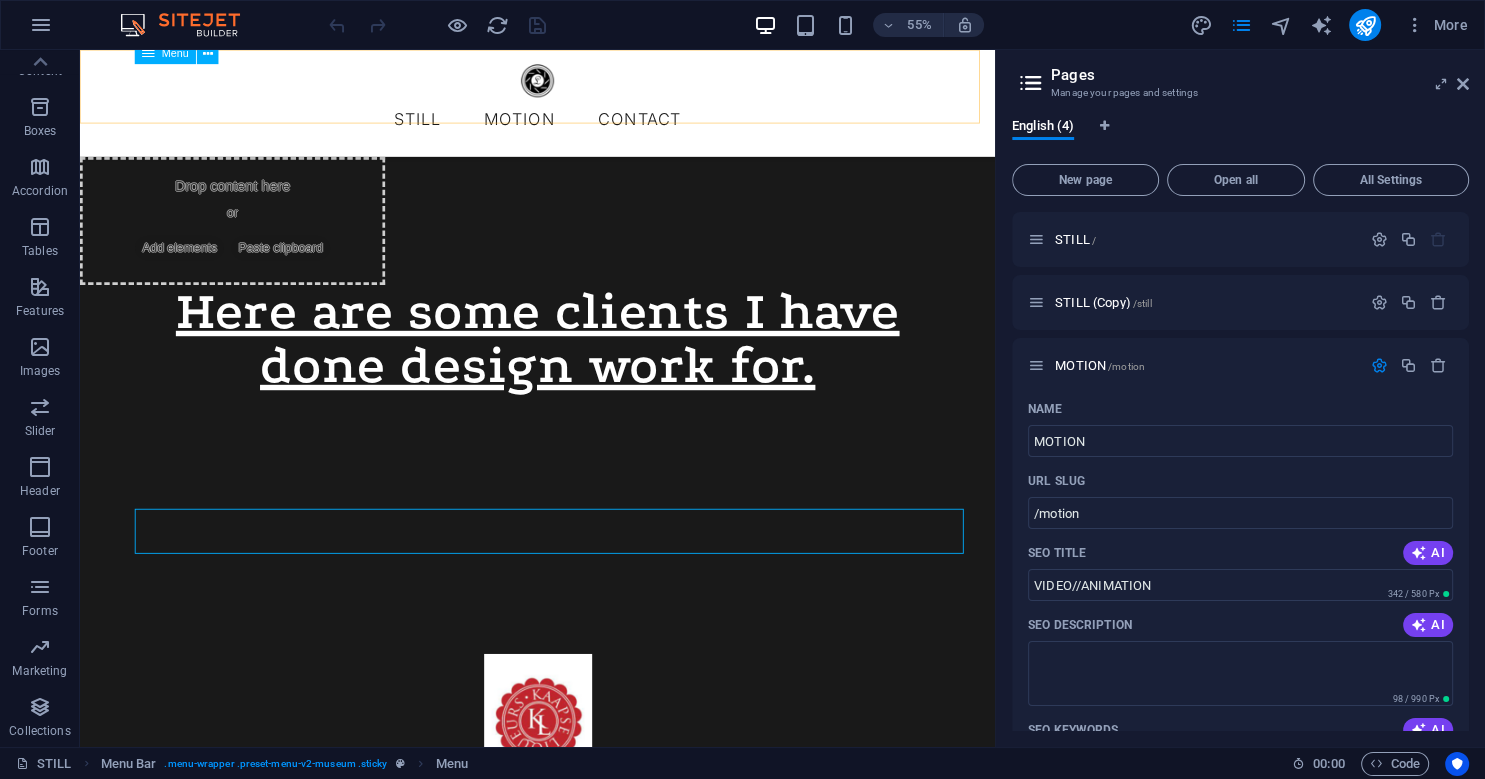 scroll, scrollTop: 938, scrollLeft: 0, axis: vertical 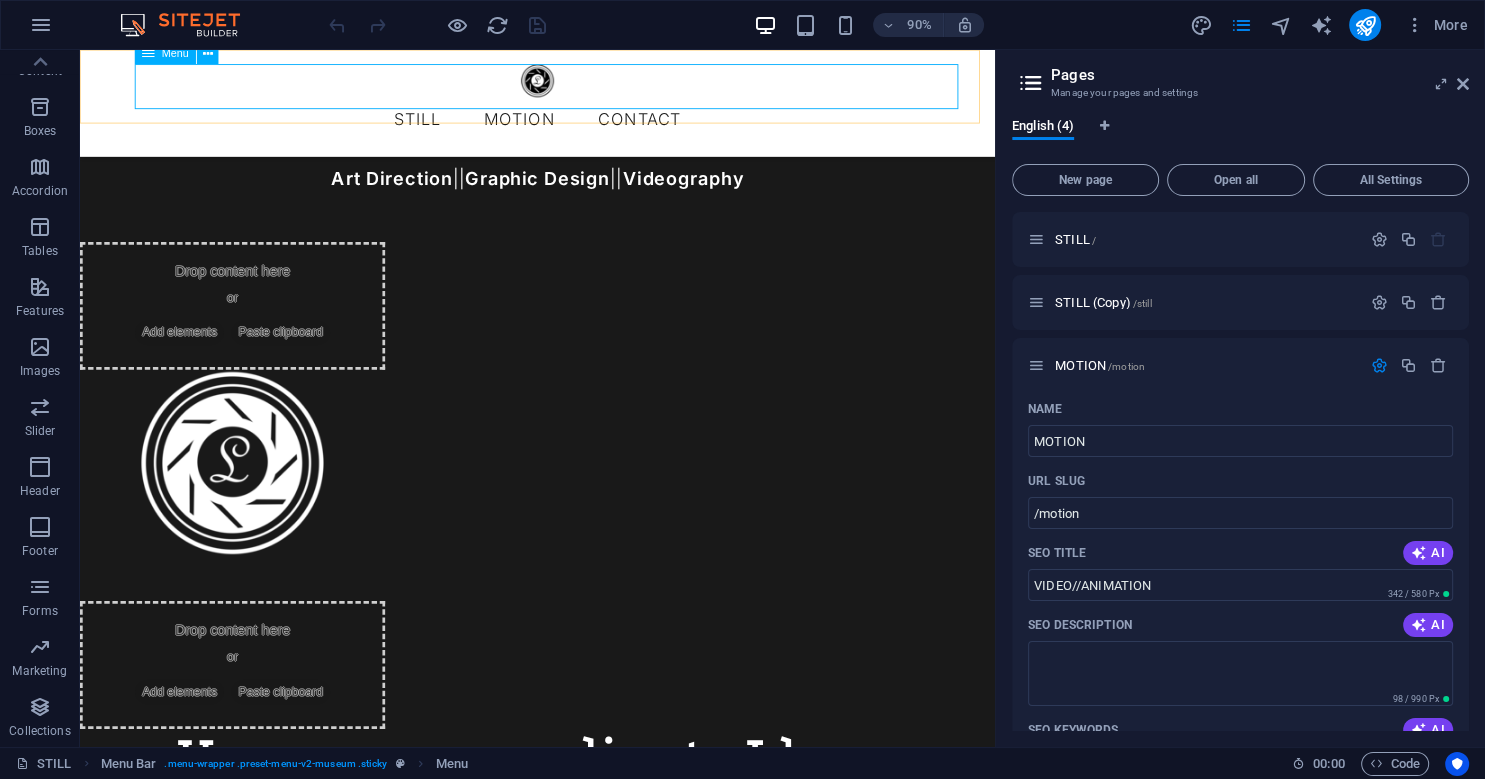 click on "STILL MOTION CONTACT" at bounding box center [588, 128] 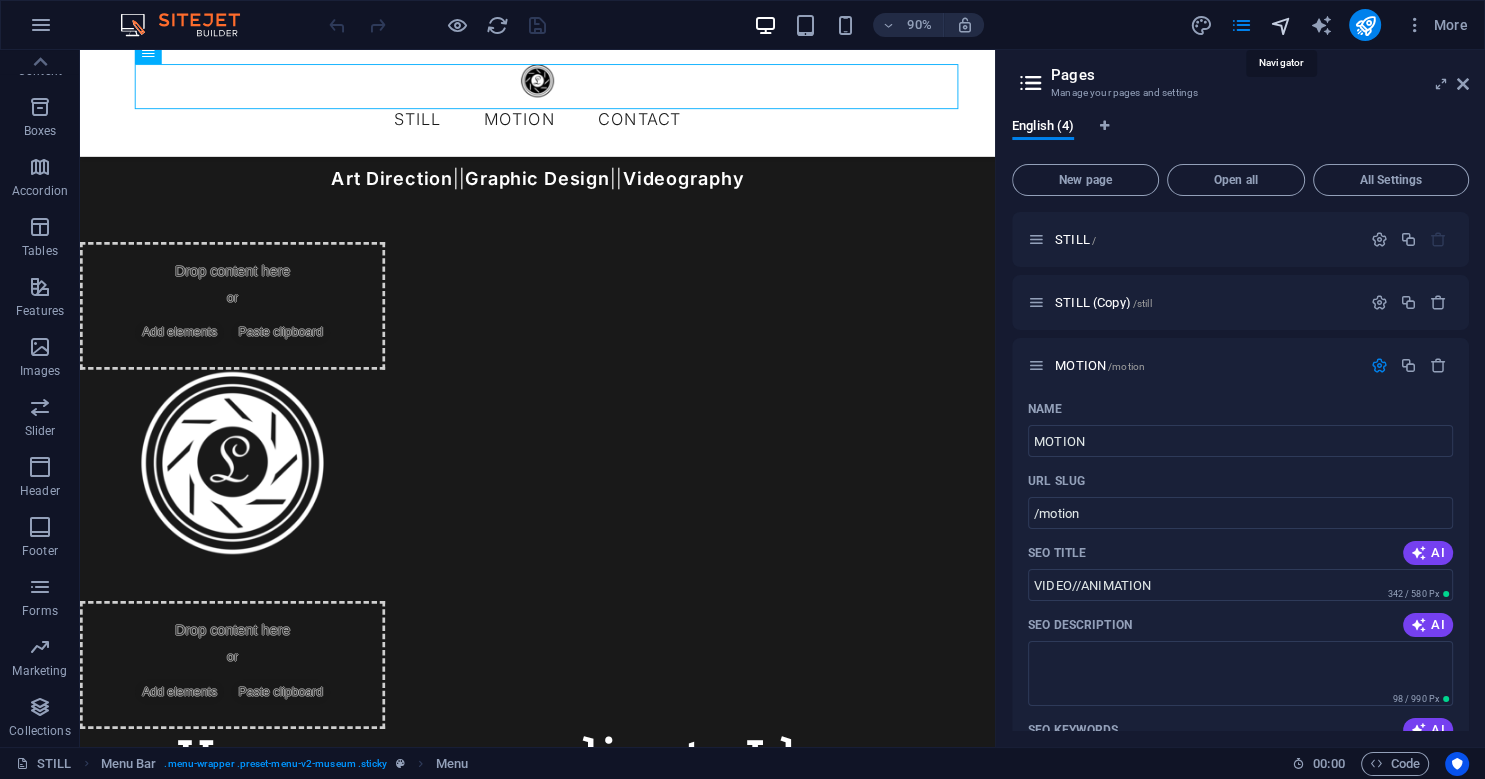 click at bounding box center (1280, 25) 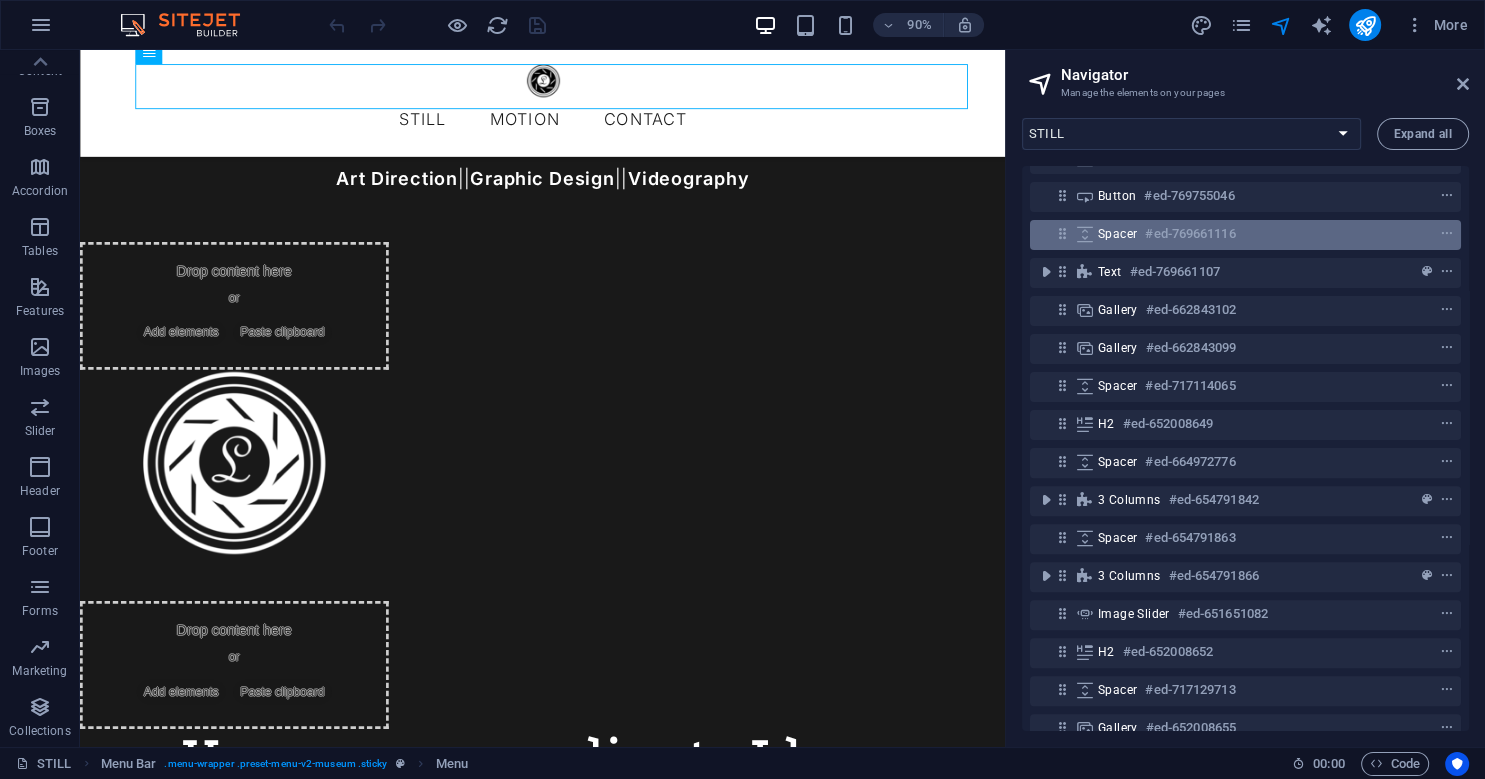 scroll, scrollTop: 820, scrollLeft: 0, axis: vertical 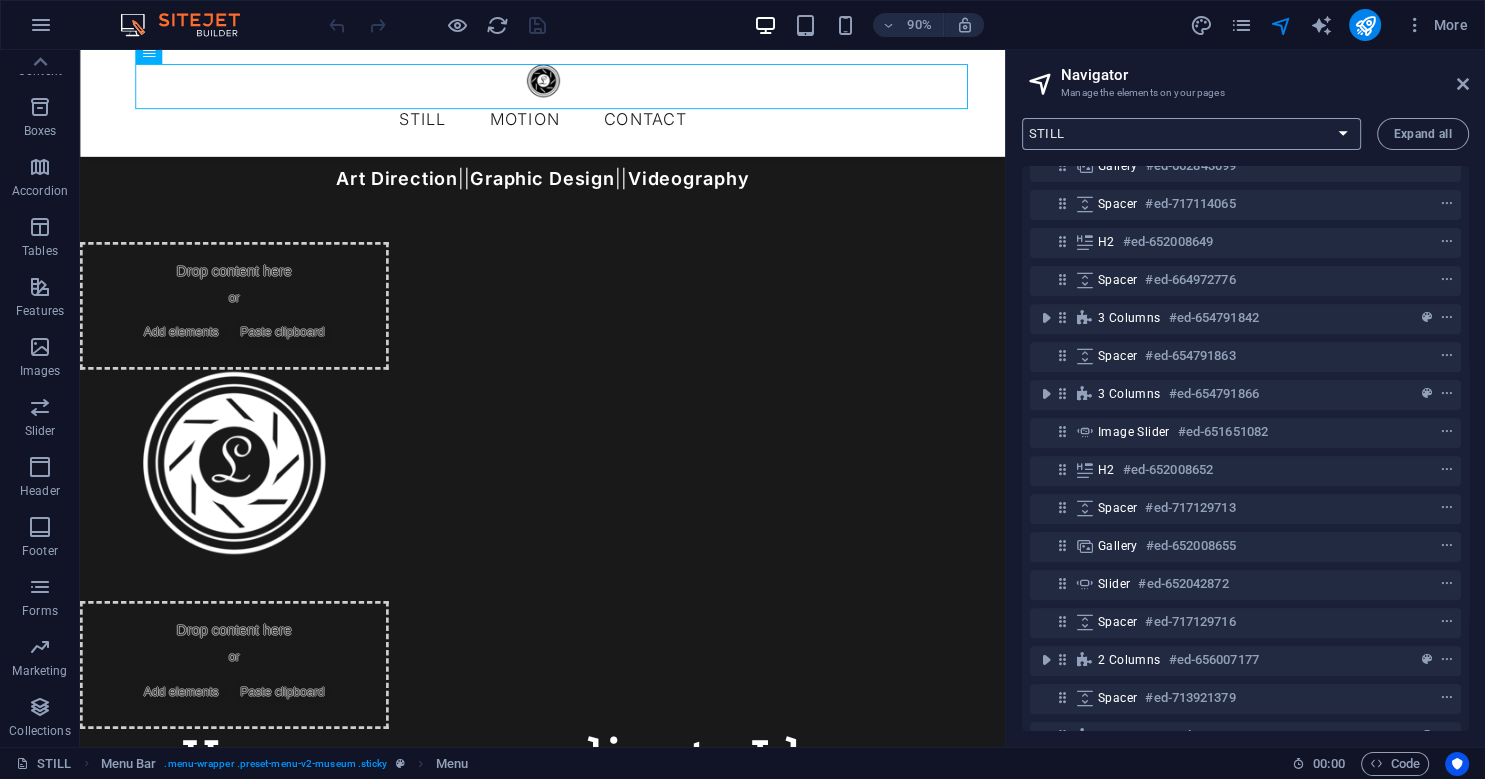 click on "STILL  STILL (Copy)  MOTION  CONTACT" at bounding box center [1191, 134] 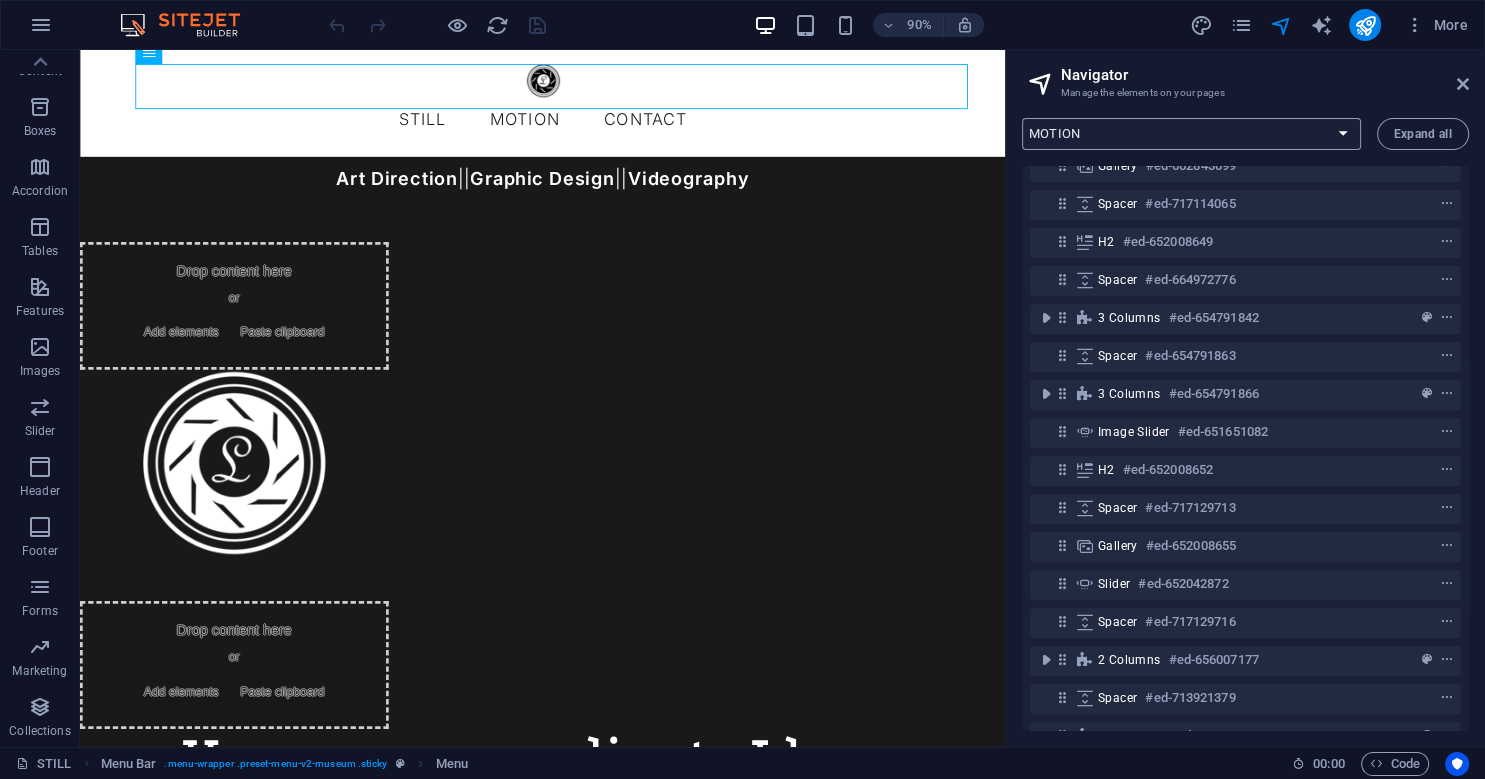 click on "MOTION" at bounding box center (0, 0) 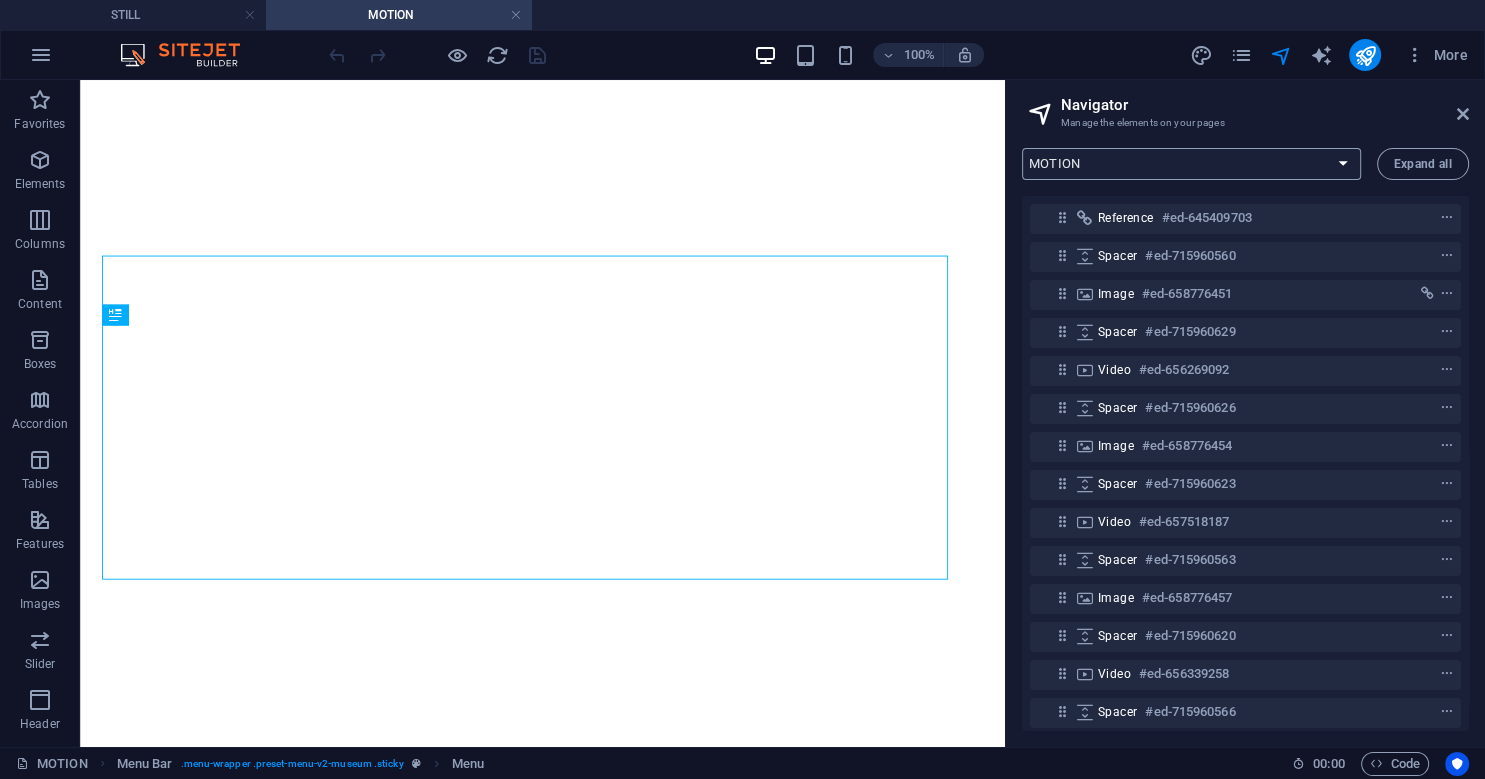 scroll, scrollTop: 1617, scrollLeft: 0, axis: vertical 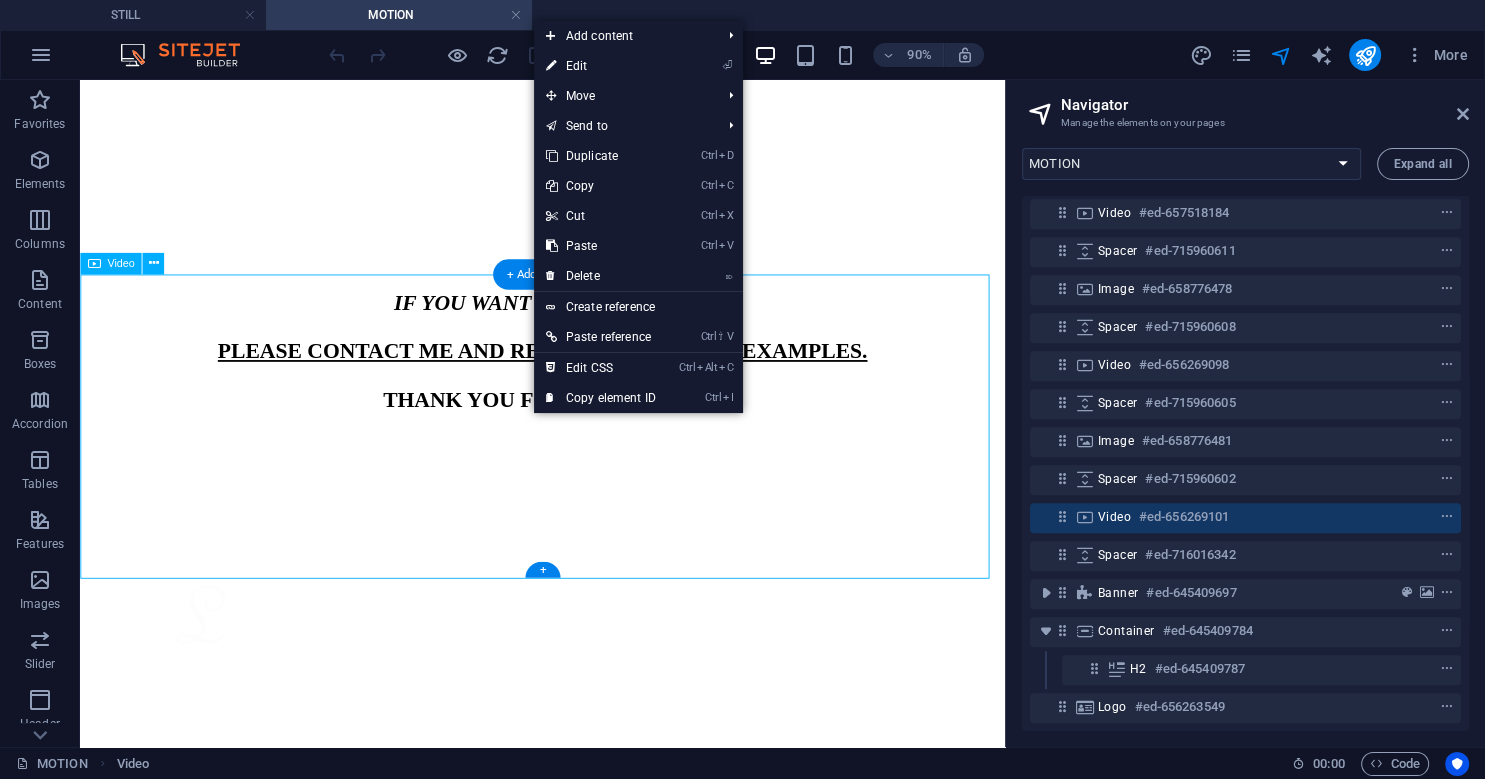 drag, startPoint x: 582, startPoint y: 452, endPoint x: 455, endPoint y: 551, distance: 161.02795 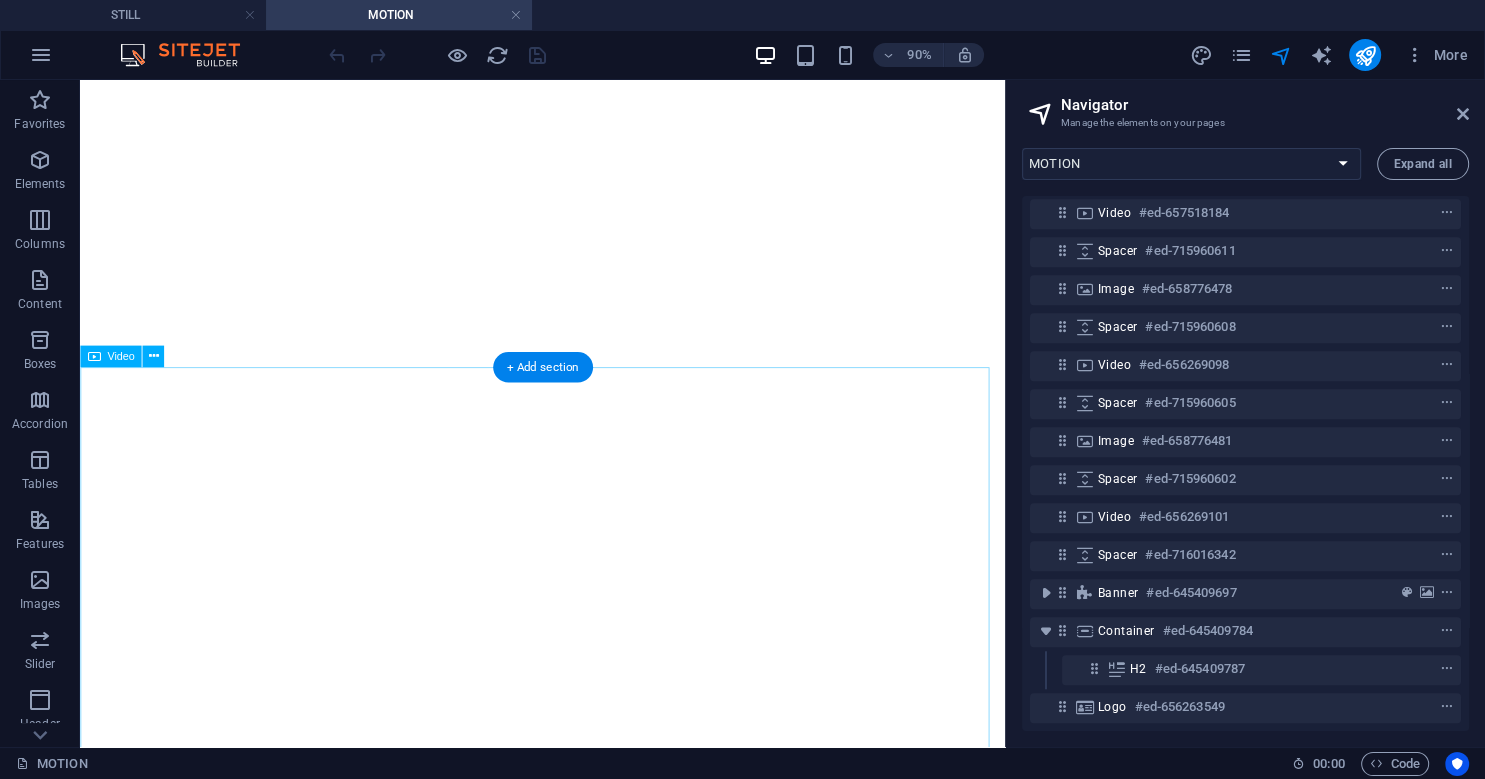 scroll, scrollTop: 8410, scrollLeft: 0, axis: vertical 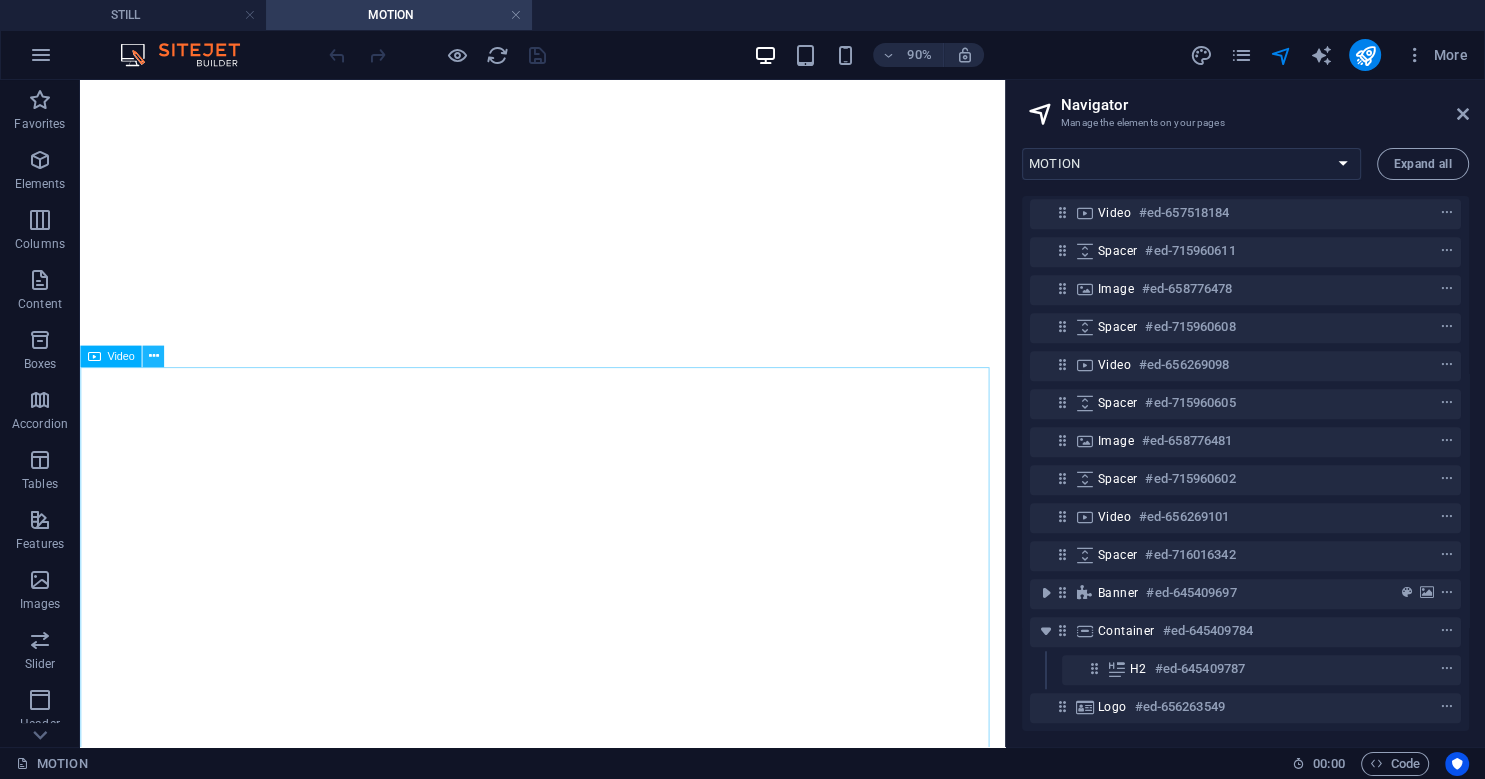 click at bounding box center [154, 356] 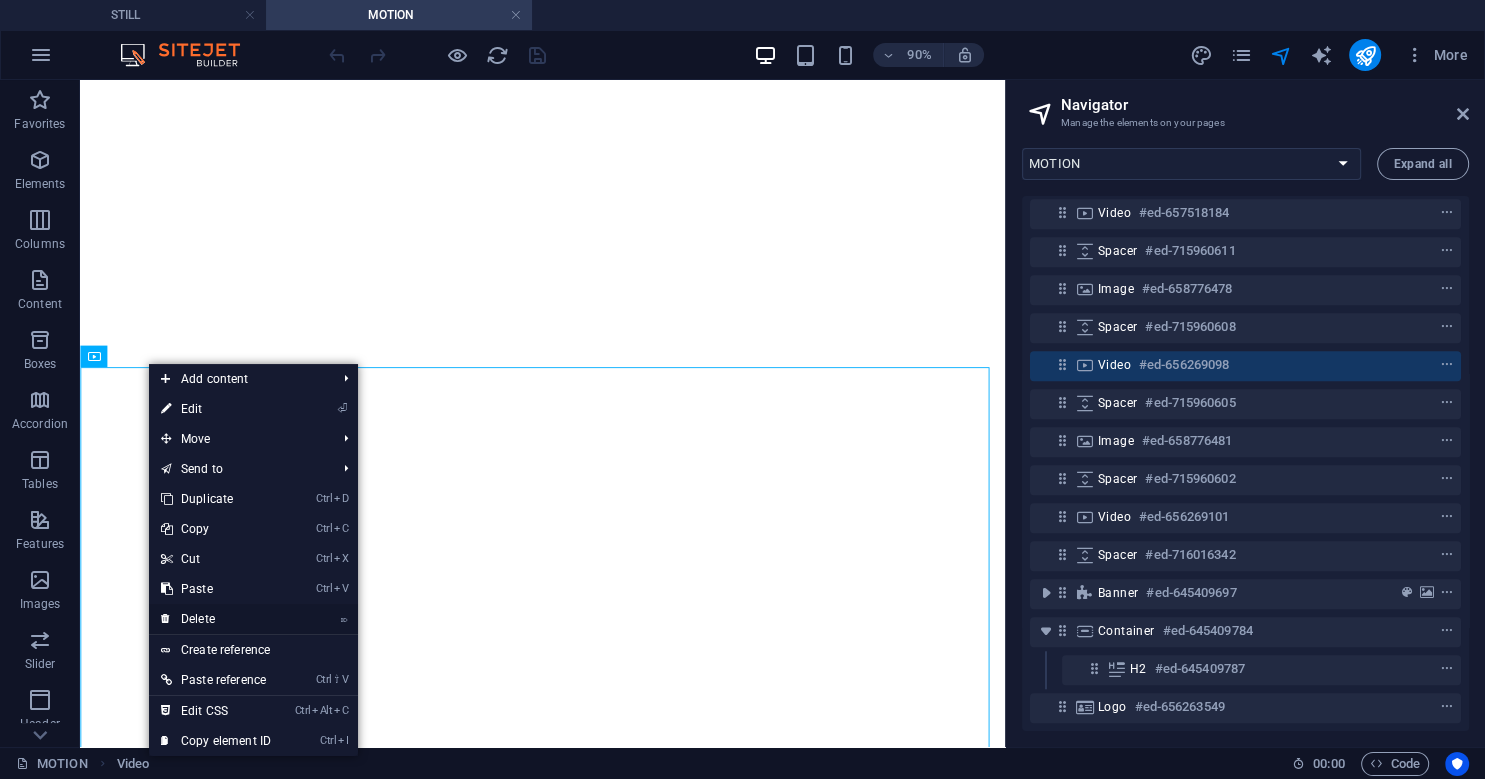 click on "⌦  Delete" at bounding box center (216, 619) 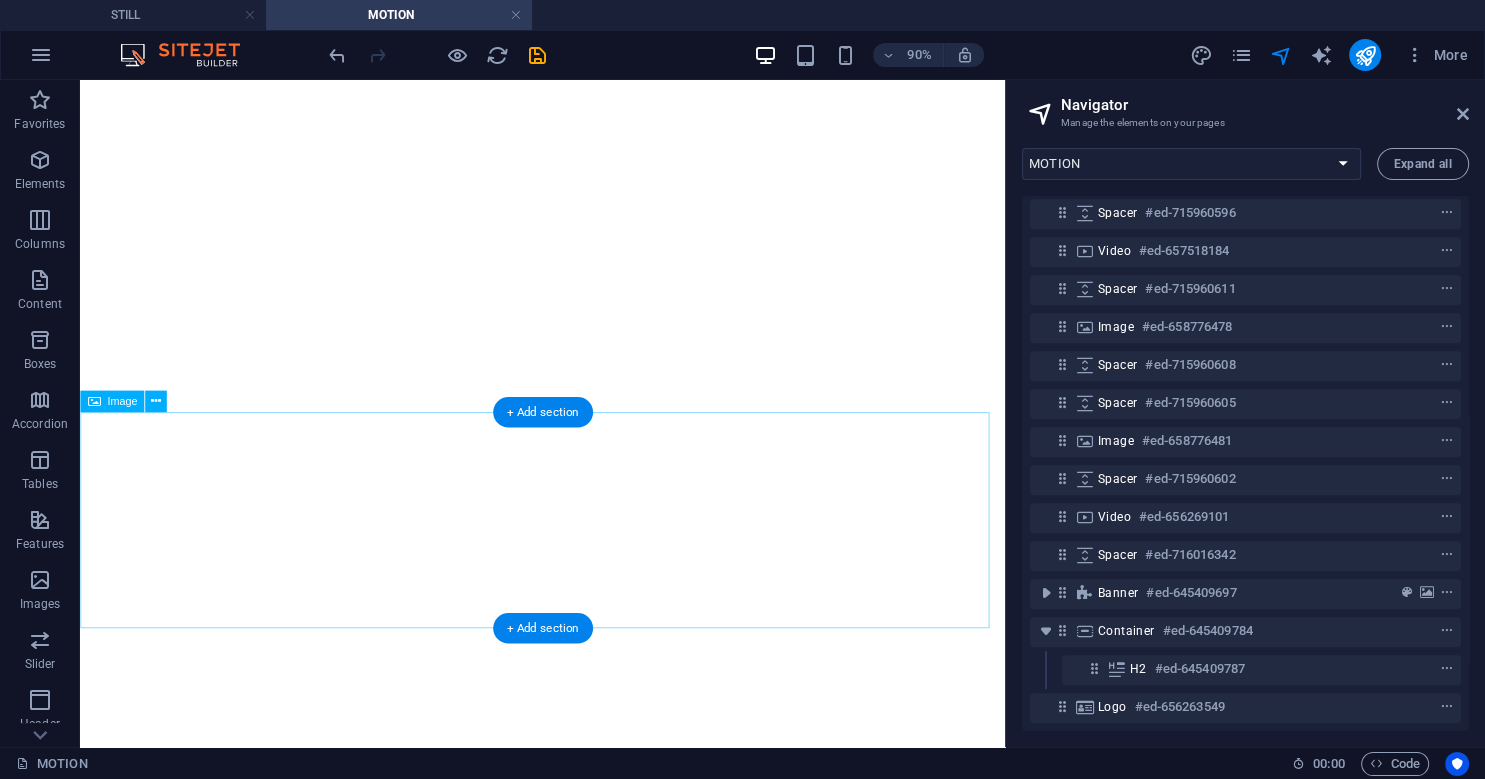 scroll, scrollTop: 1580, scrollLeft: 0, axis: vertical 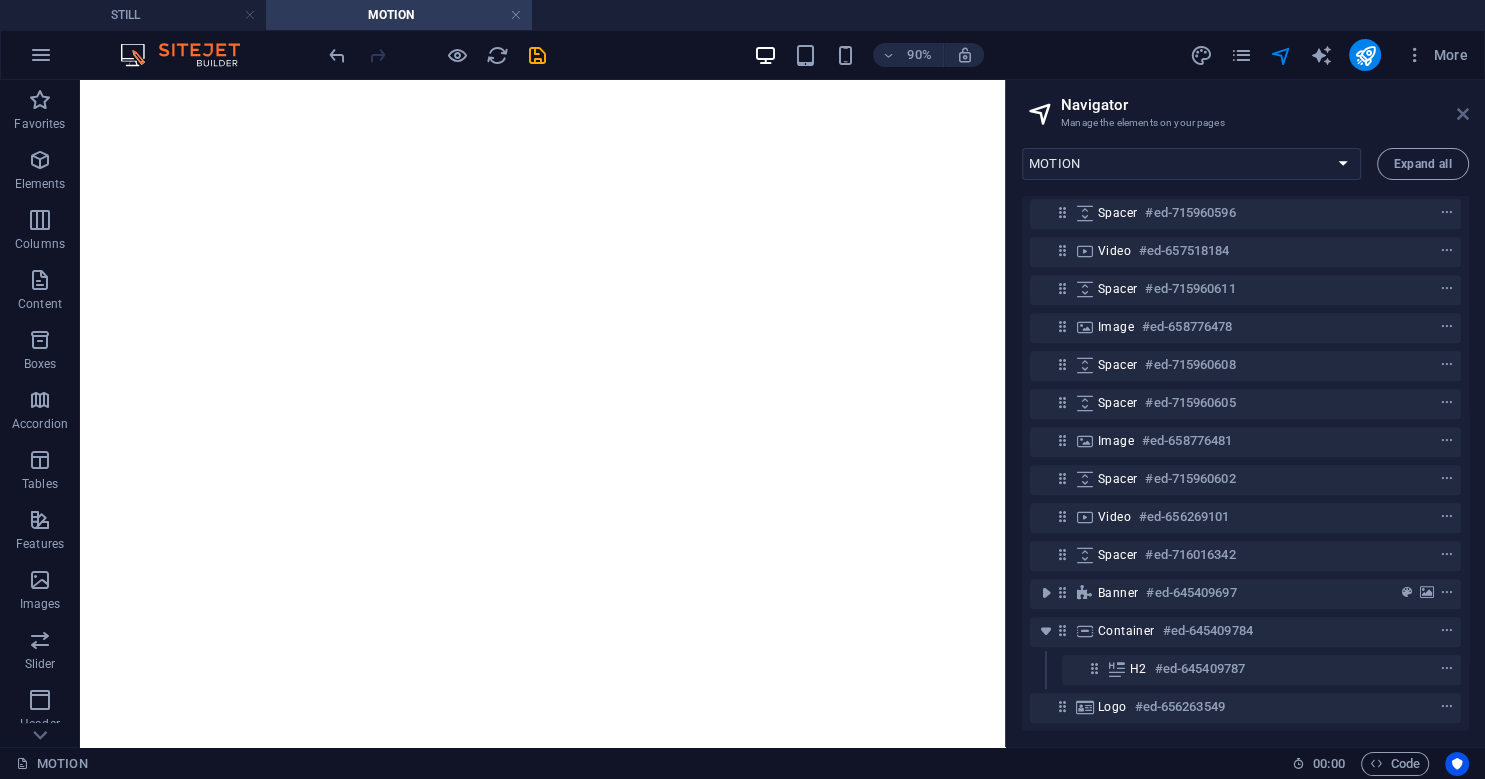 click at bounding box center (1463, 114) 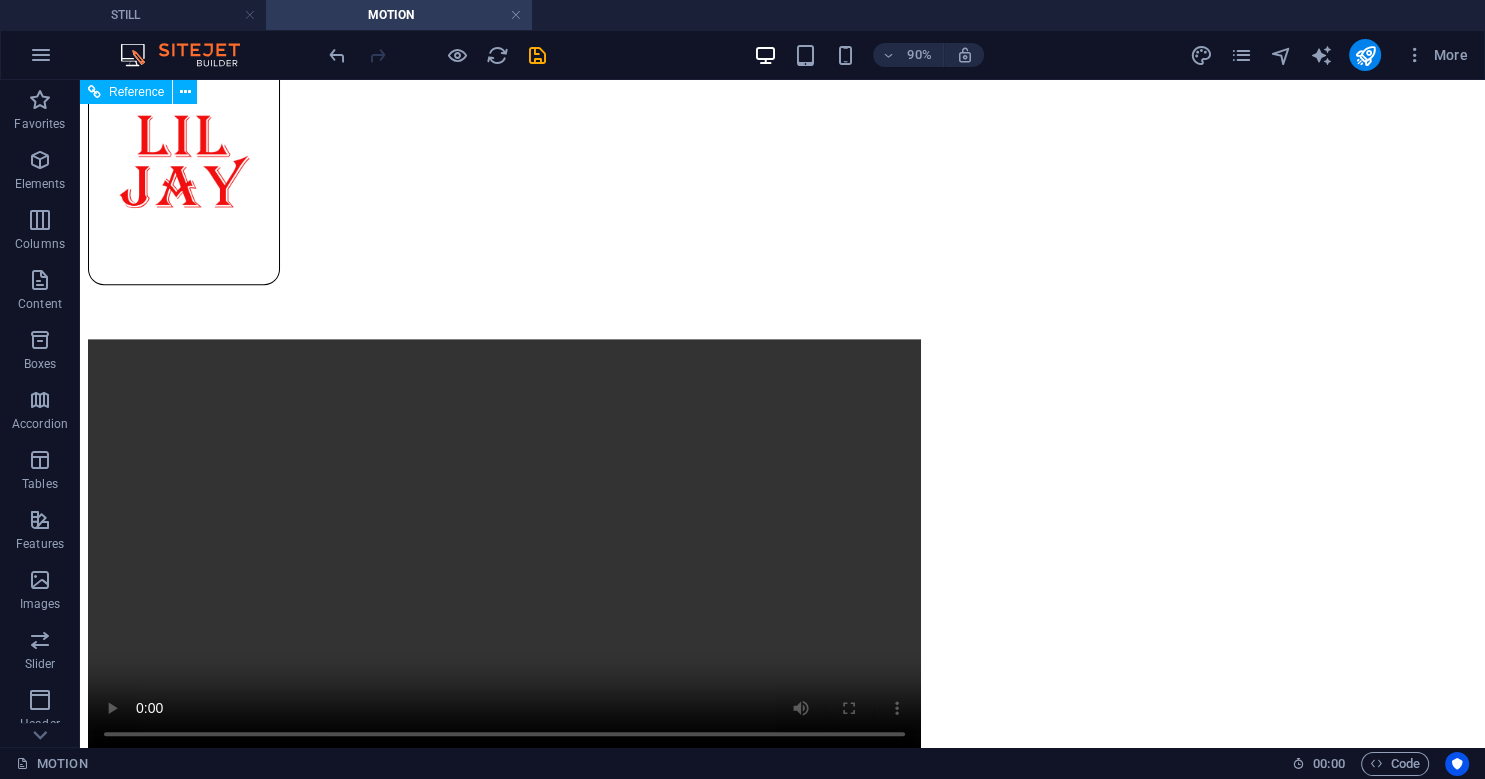 scroll, scrollTop: 10225, scrollLeft: 0, axis: vertical 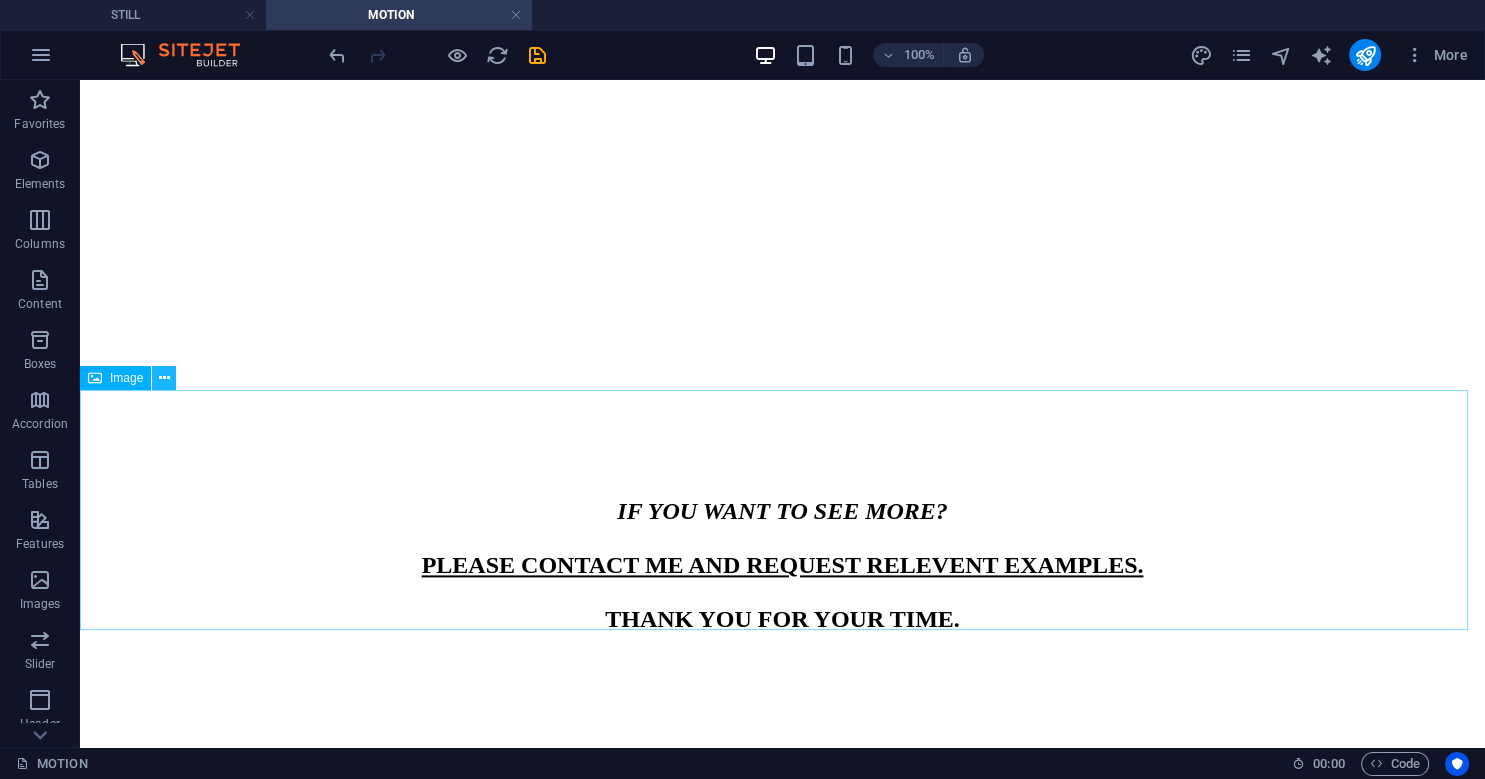 click at bounding box center (164, 378) 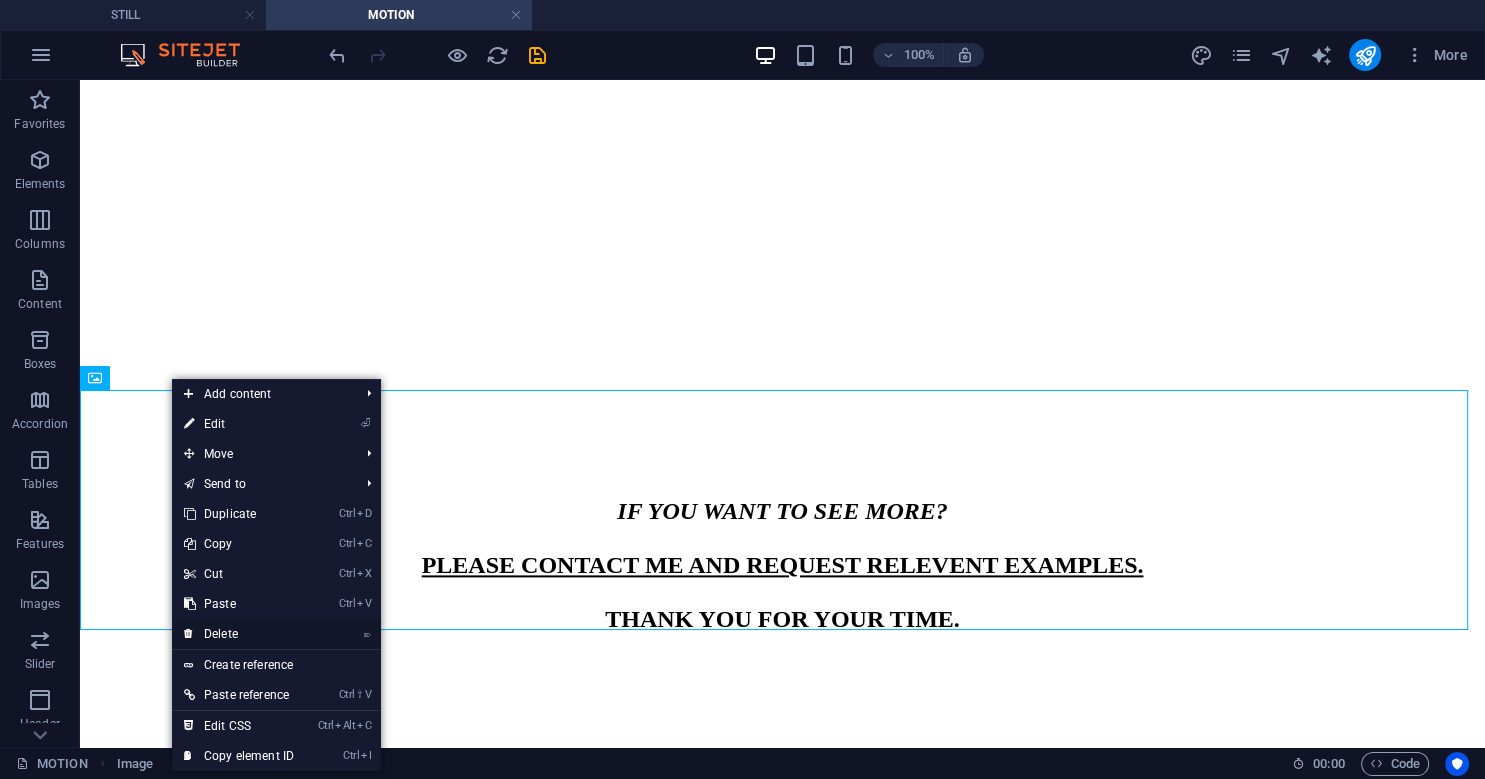 click on "⌦  Delete" at bounding box center [239, 634] 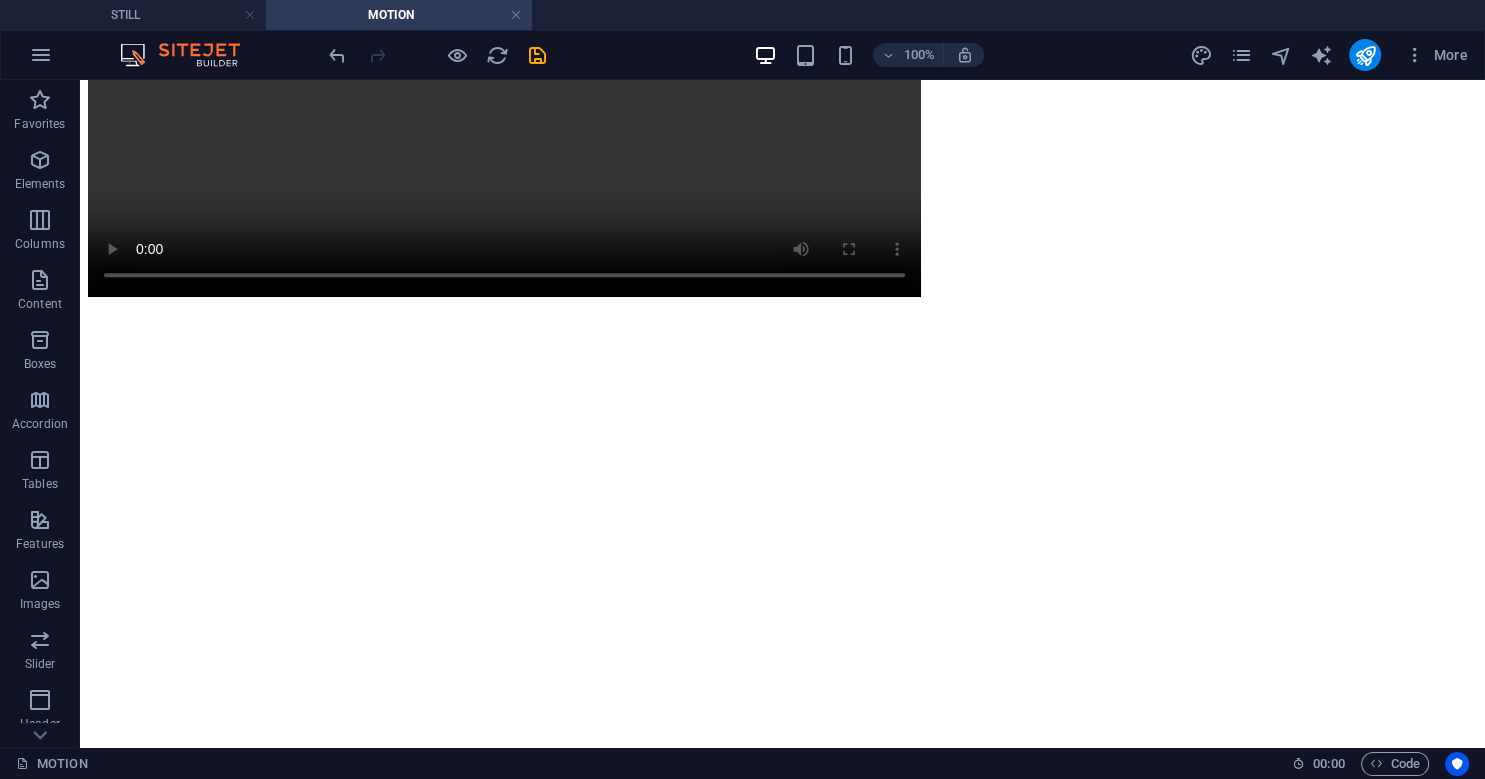 scroll, scrollTop: 8581, scrollLeft: 0, axis: vertical 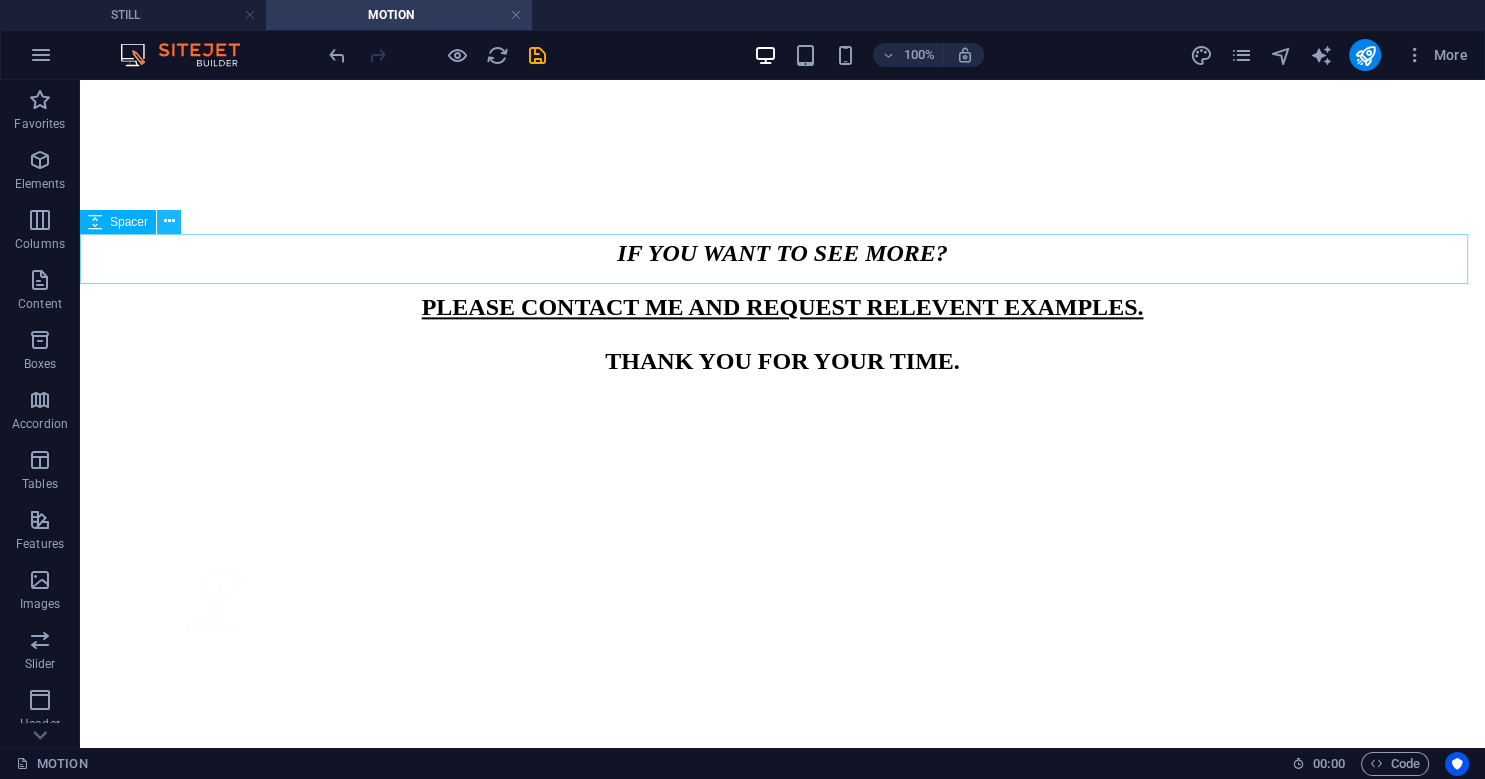 click at bounding box center (169, 222) 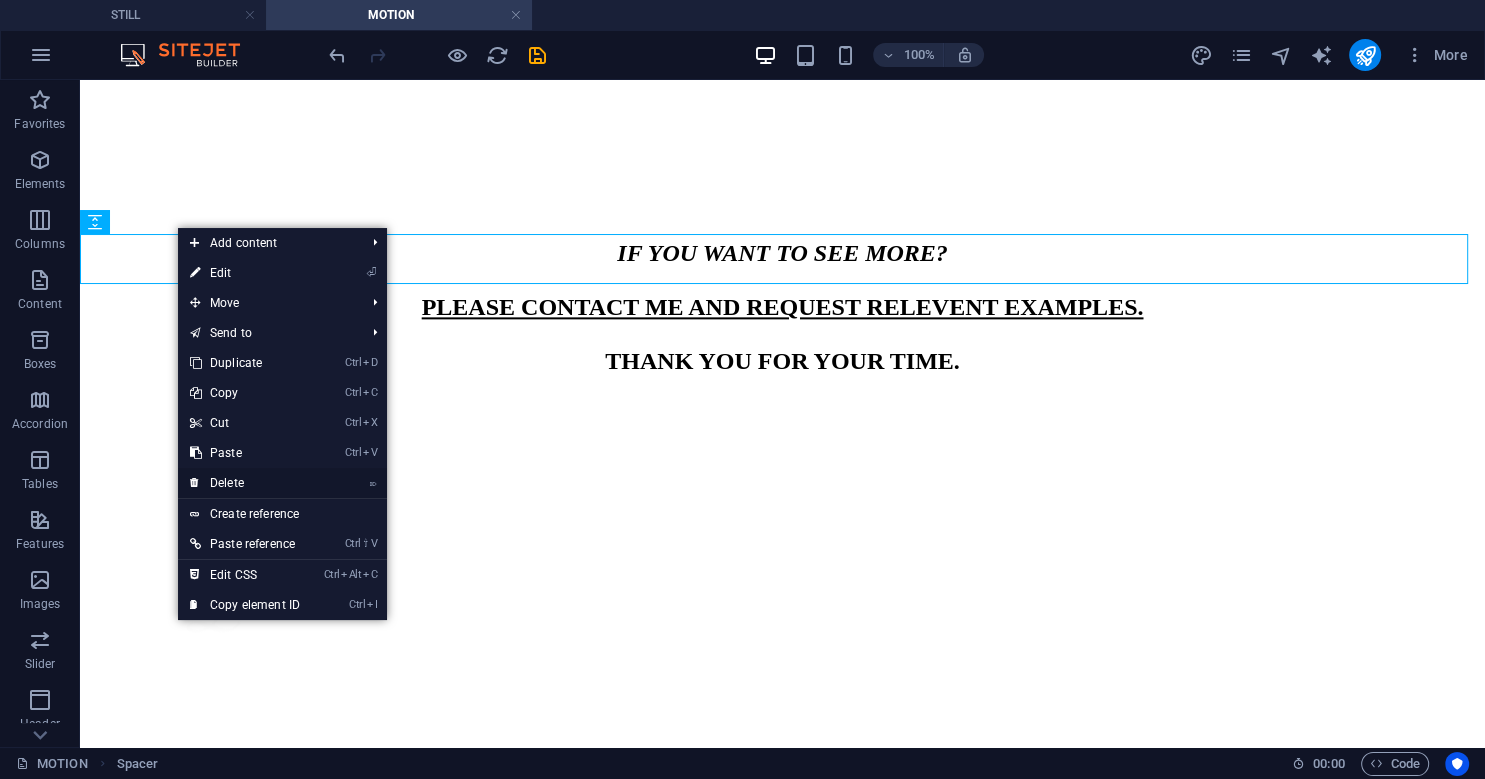 click on "⌦  Delete" at bounding box center (245, 483) 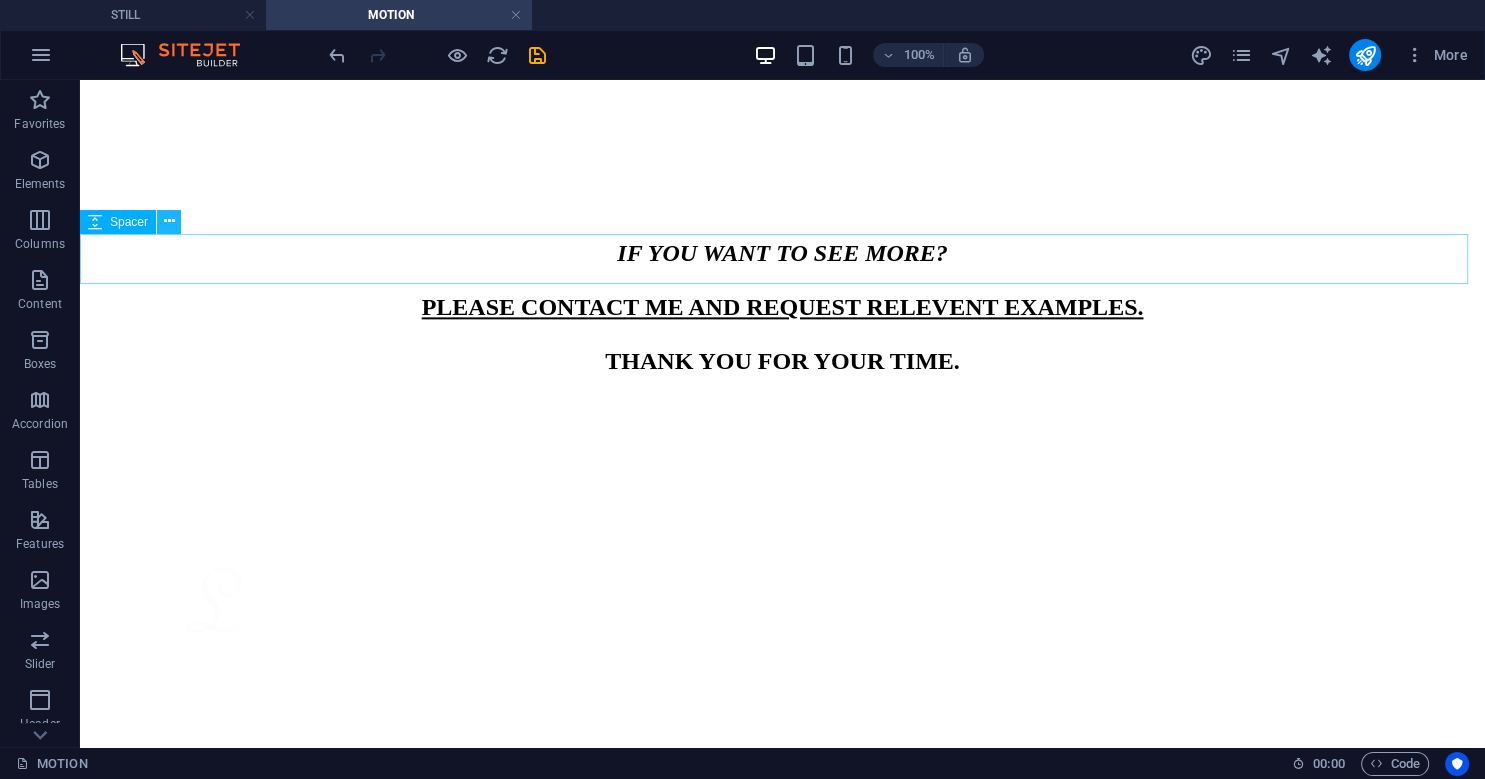 click at bounding box center [169, 222] 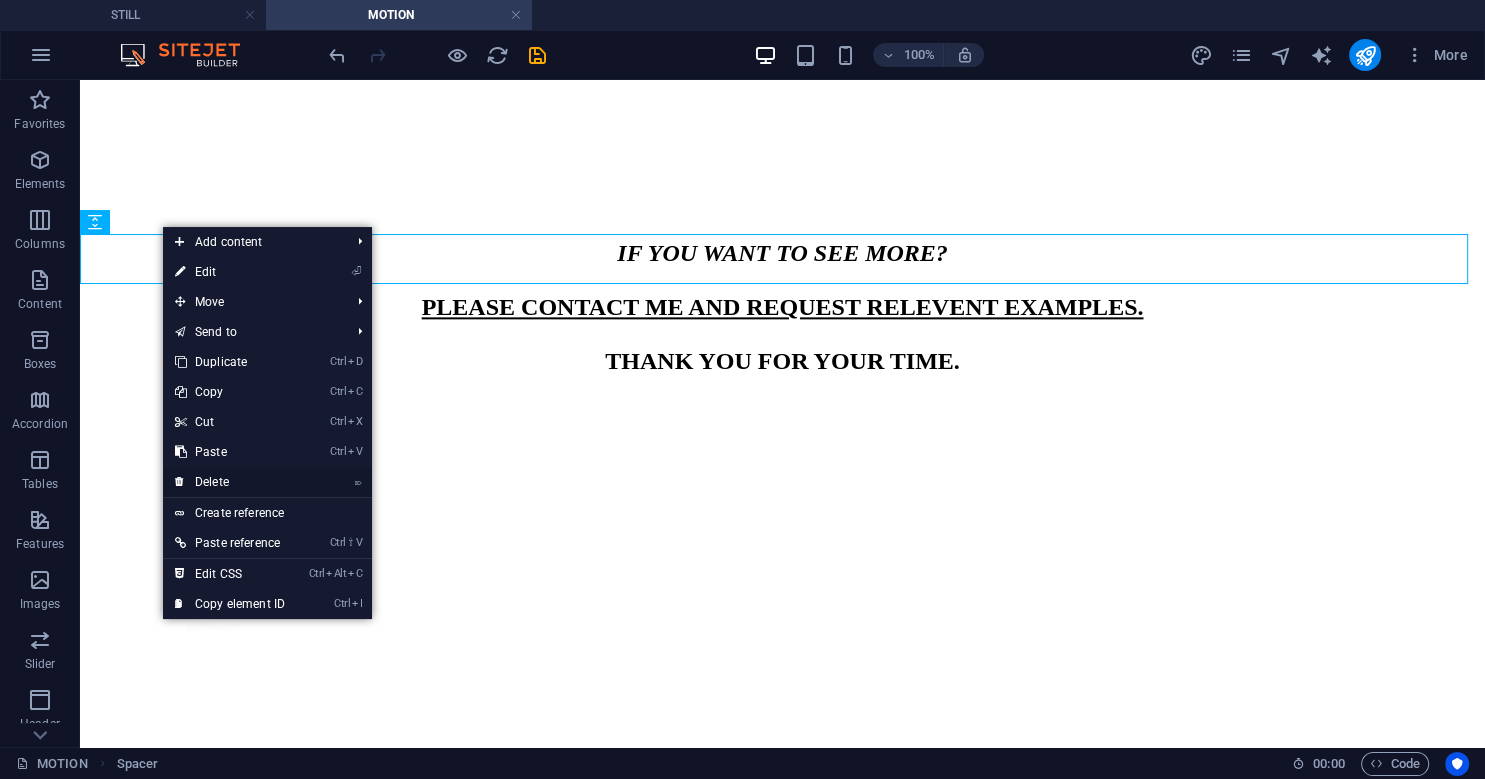 click on "⌦  Delete" at bounding box center [230, 482] 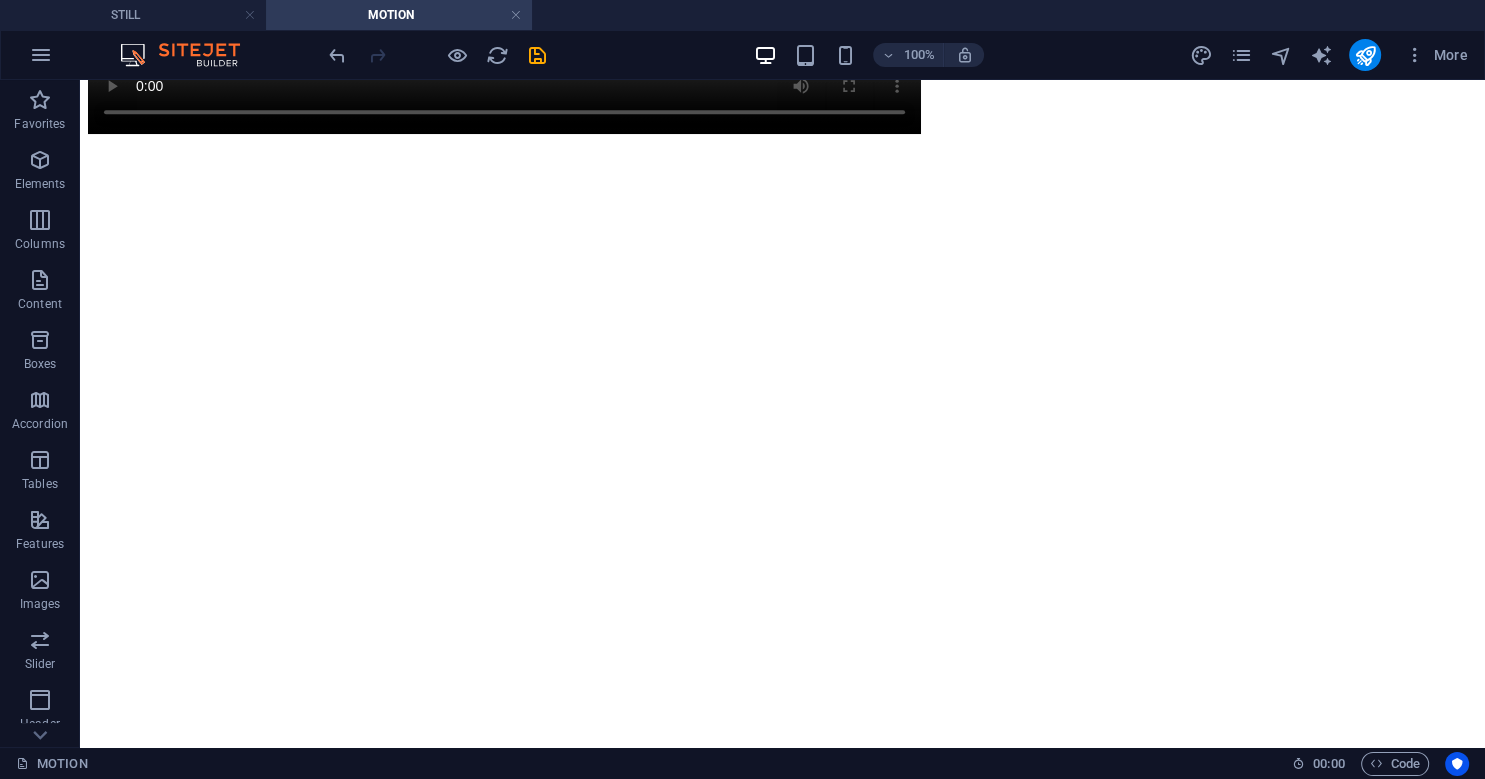 scroll, scrollTop: 8597, scrollLeft: 0, axis: vertical 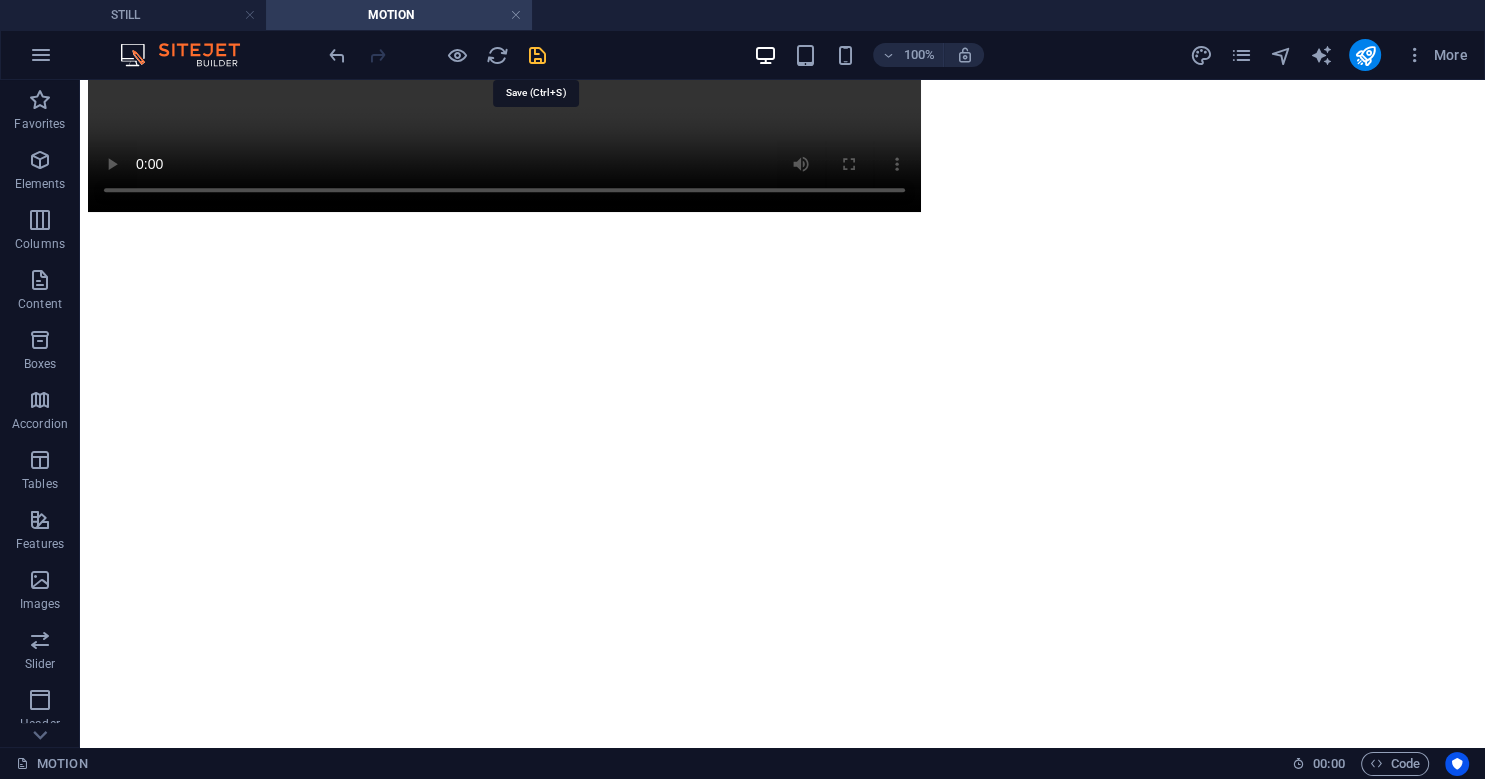 click at bounding box center (537, 55) 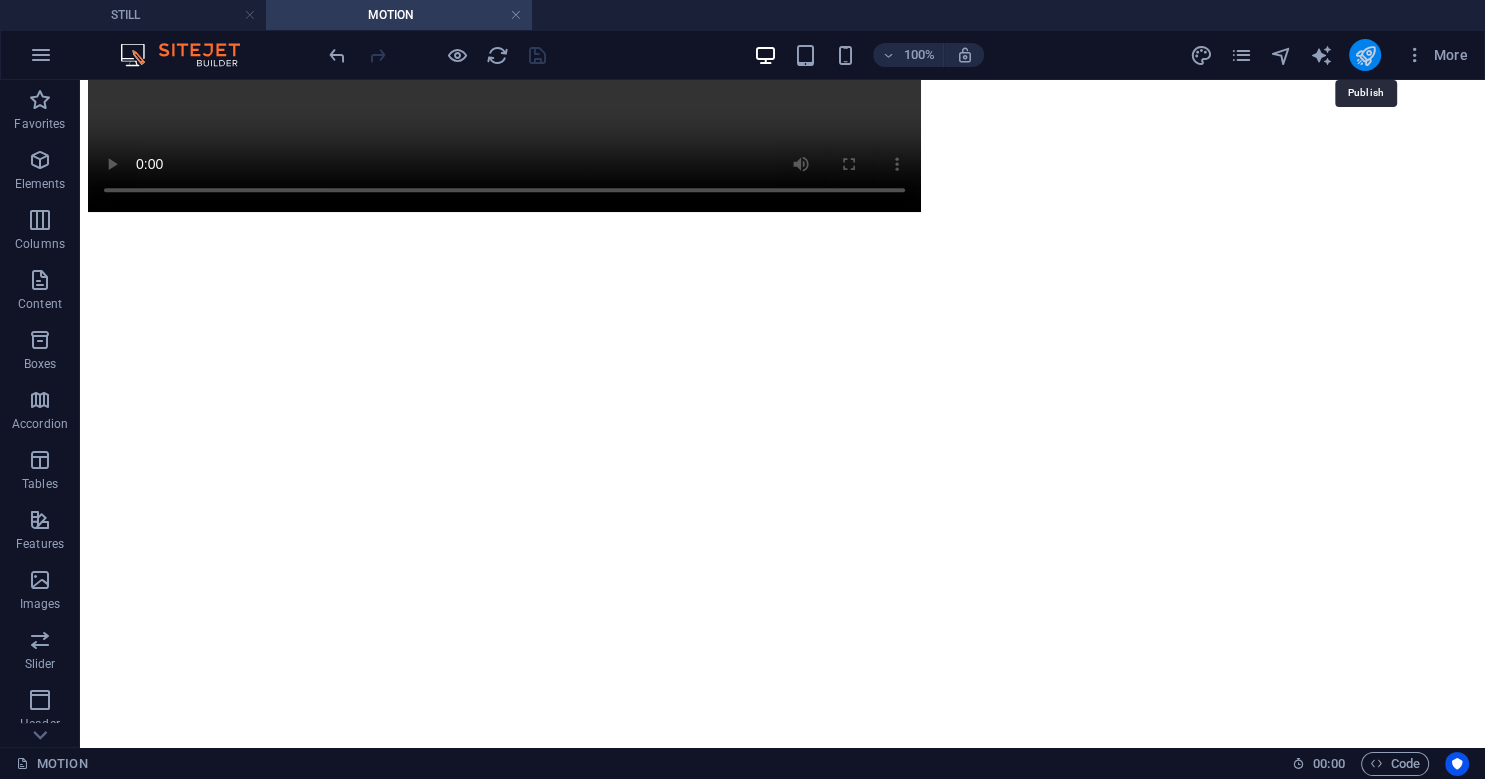 click at bounding box center [1364, 55] 